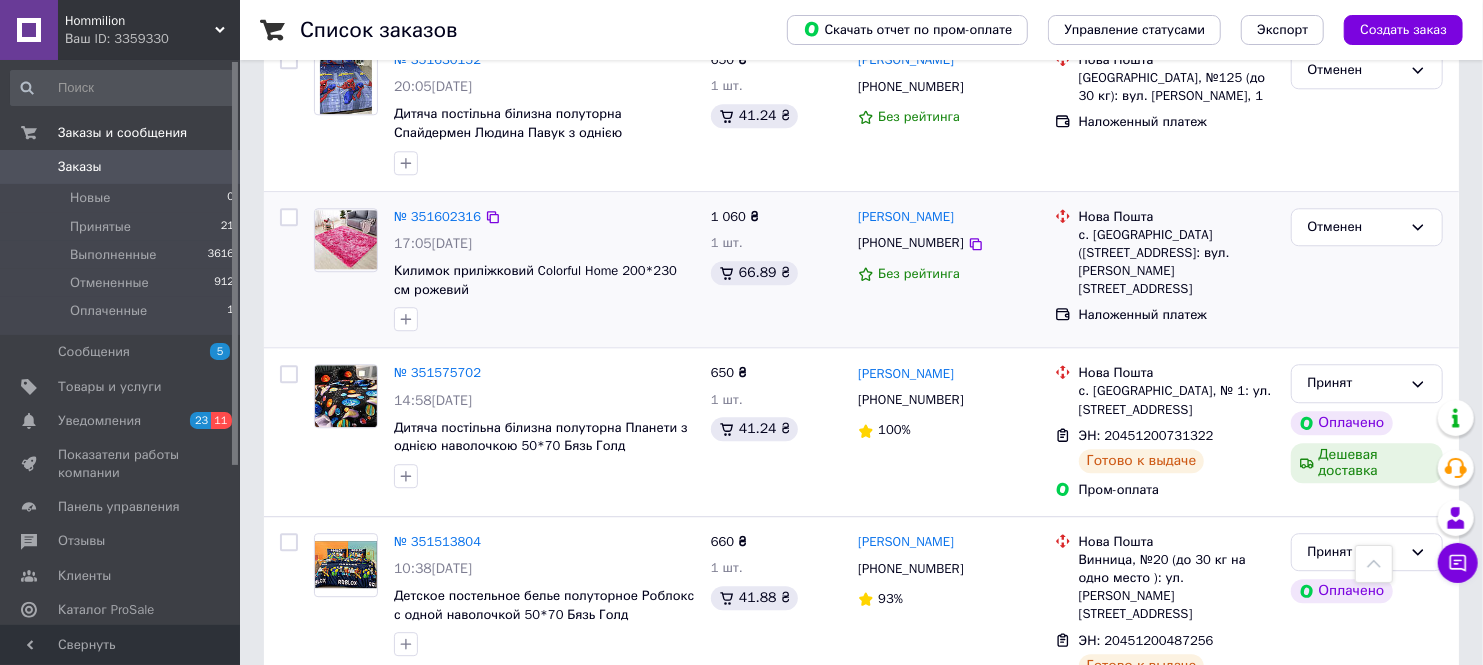 scroll, scrollTop: 2888, scrollLeft: 0, axis: vertical 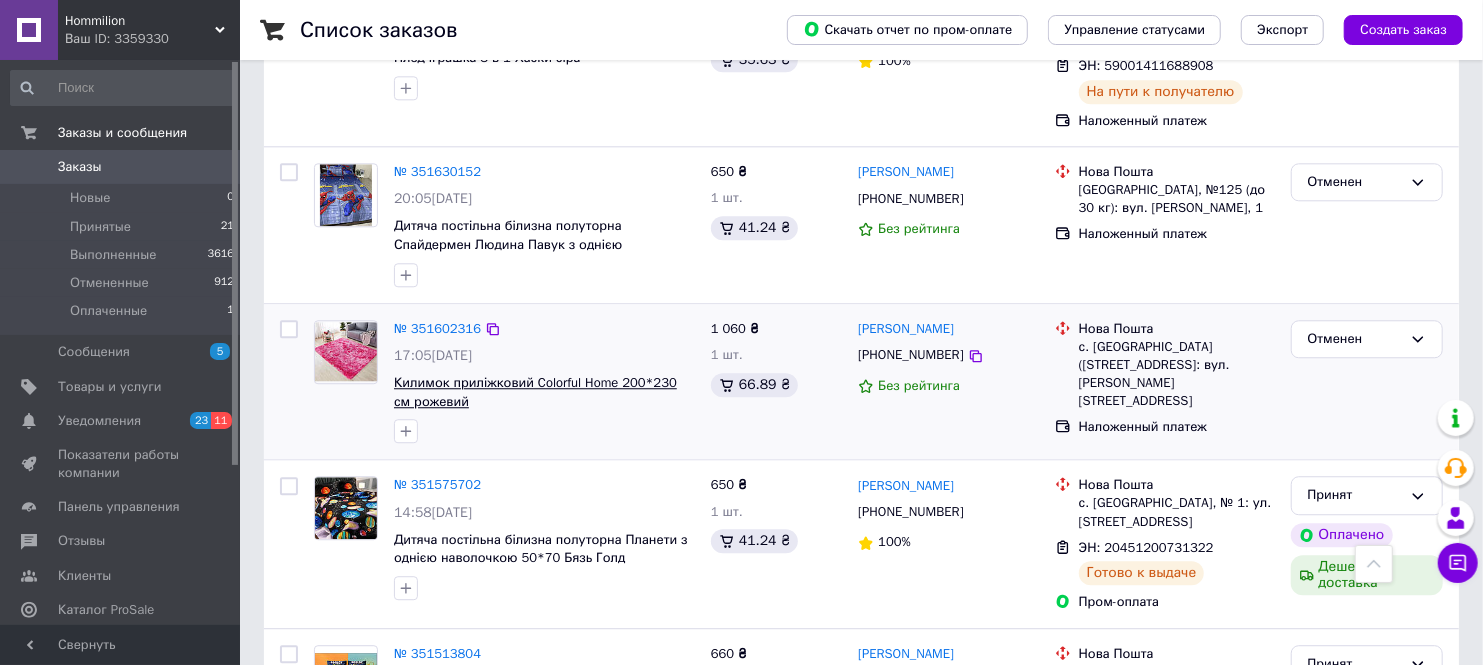 click on "Килимок приліжковий Colorful Home 200*230 см  рожевий" at bounding box center (535, 392) 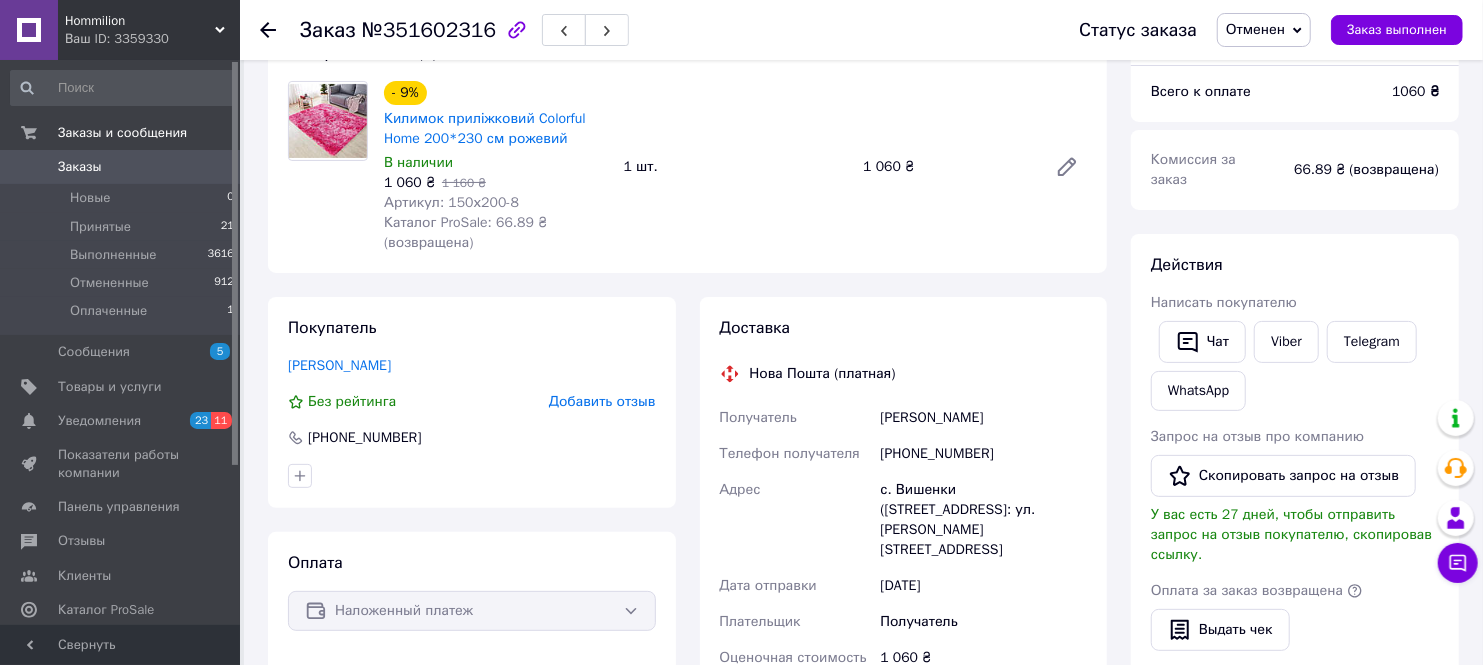 scroll, scrollTop: 111, scrollLeft: 0, axis: vertical 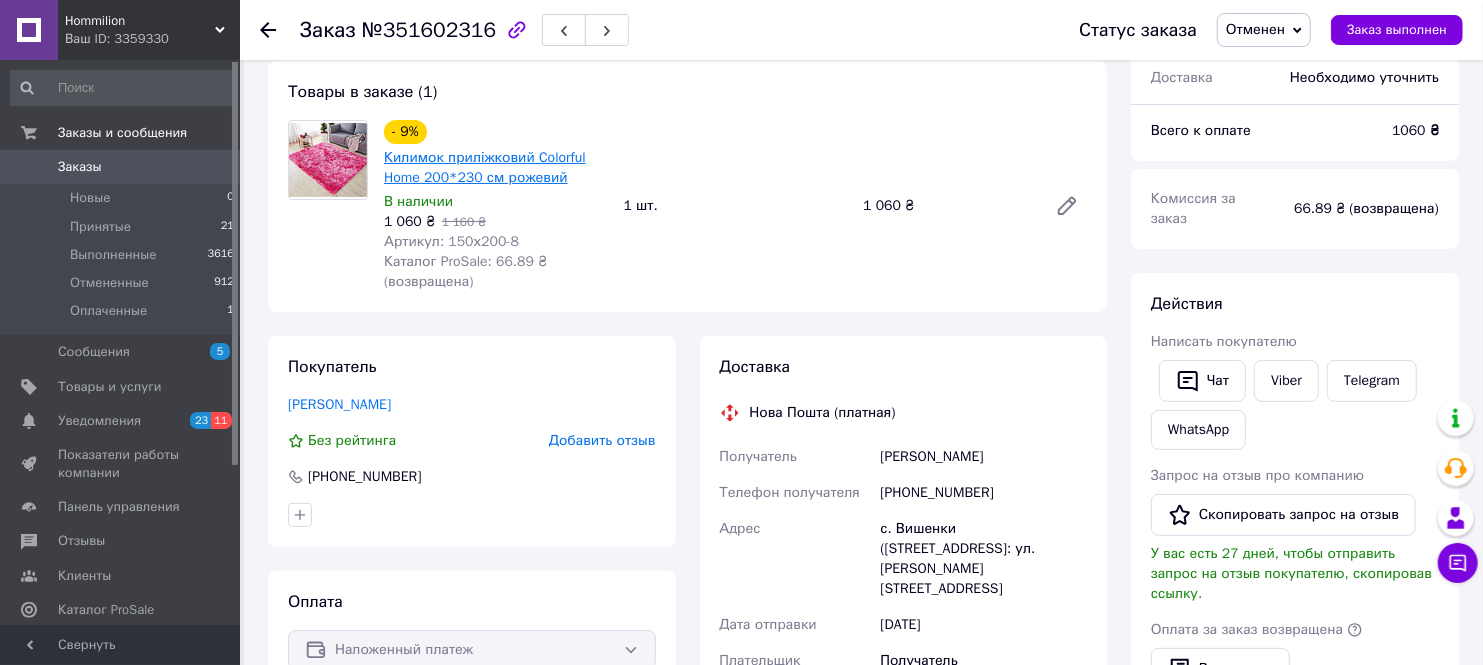 click on "Килимок приліжковий Colorful Home 200*230 см  рожевий" at bounding box center (485, 167) 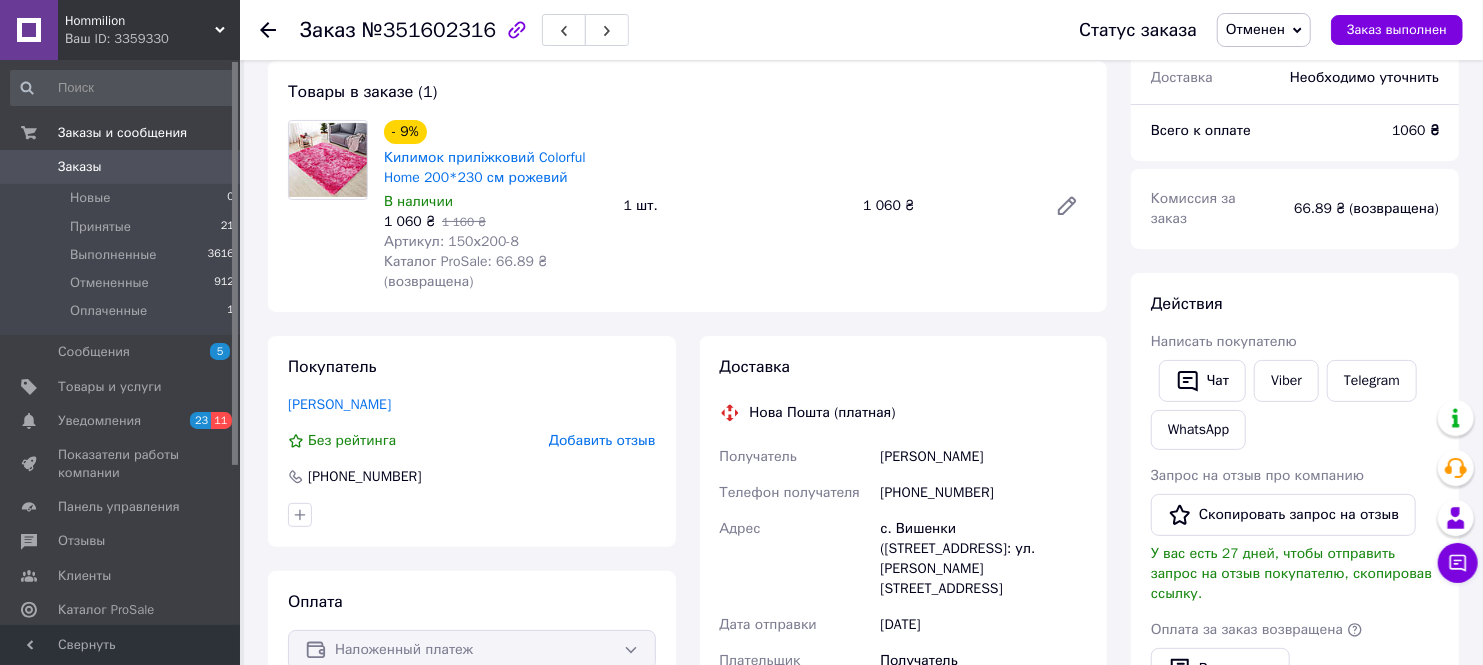 click on "Заказы" at bounding box center [80, 167] 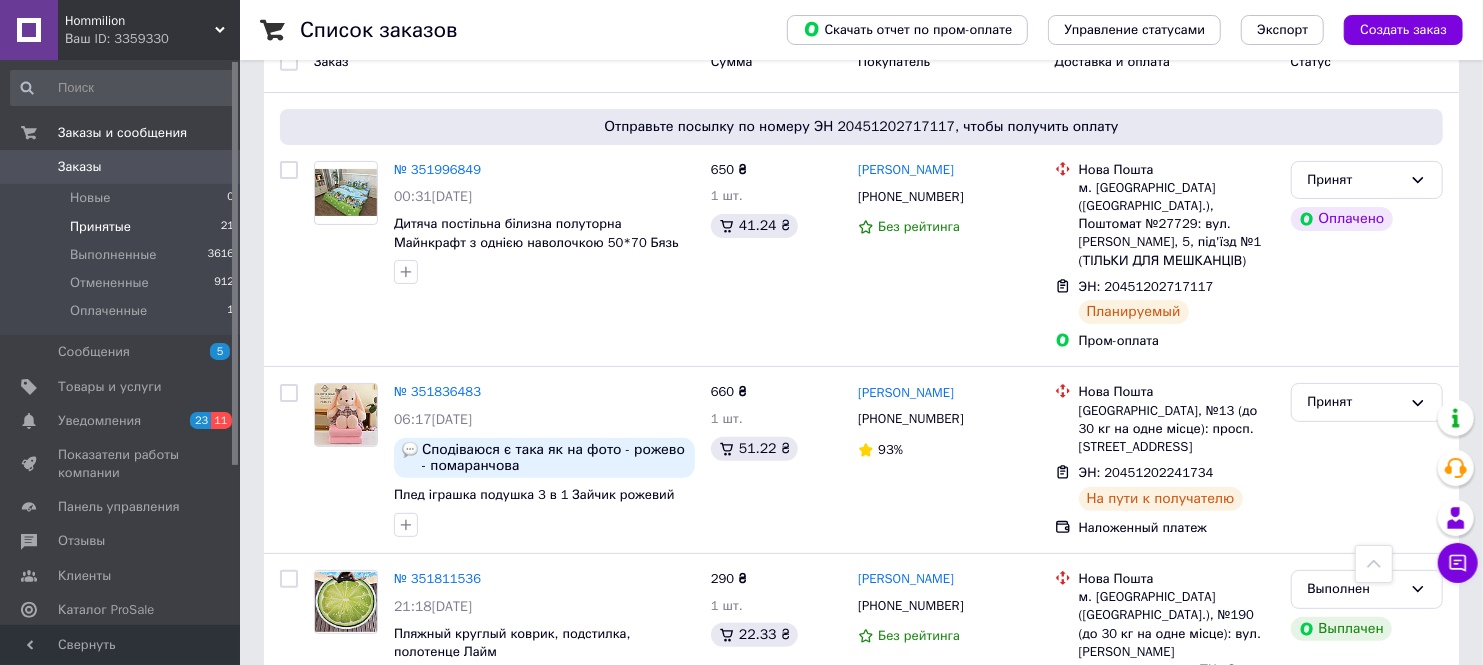 scroll, scrollTop: 111, scrollLeft: 0, axis: vertical 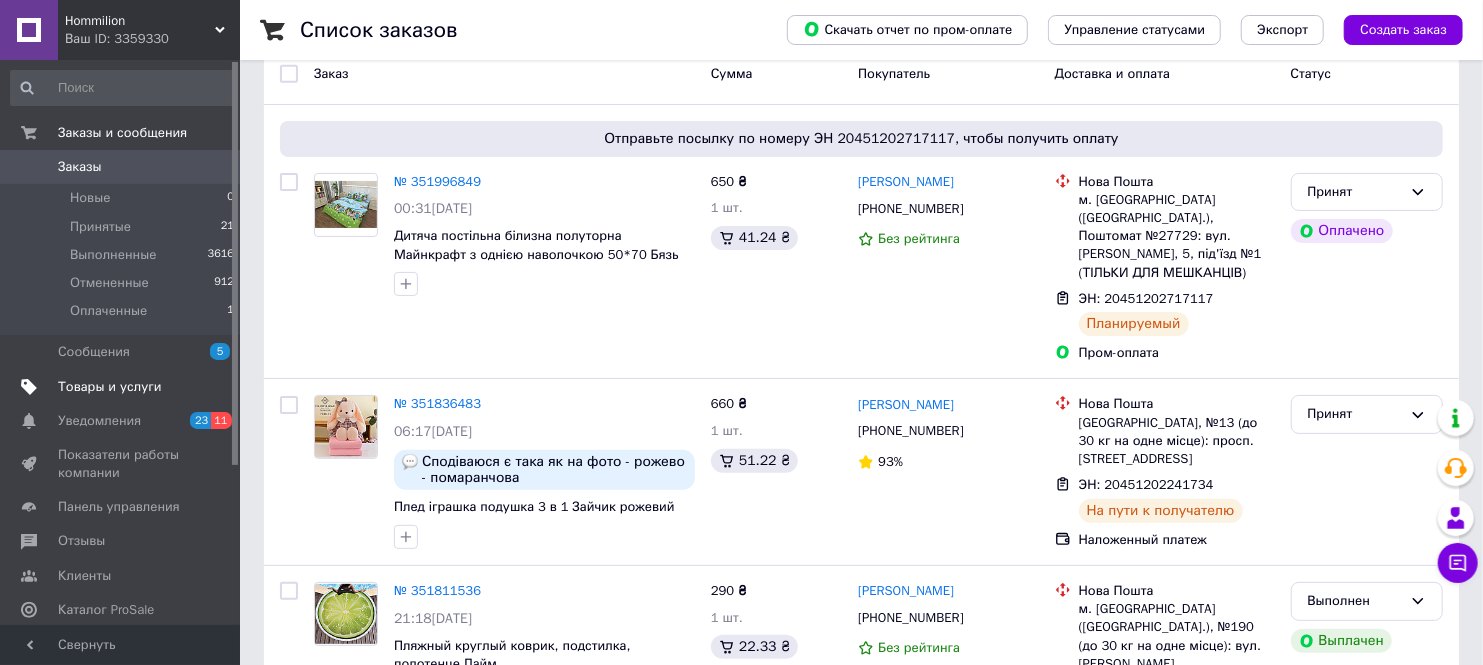click on "Товары и услуги" at bounding box center [110, 387] 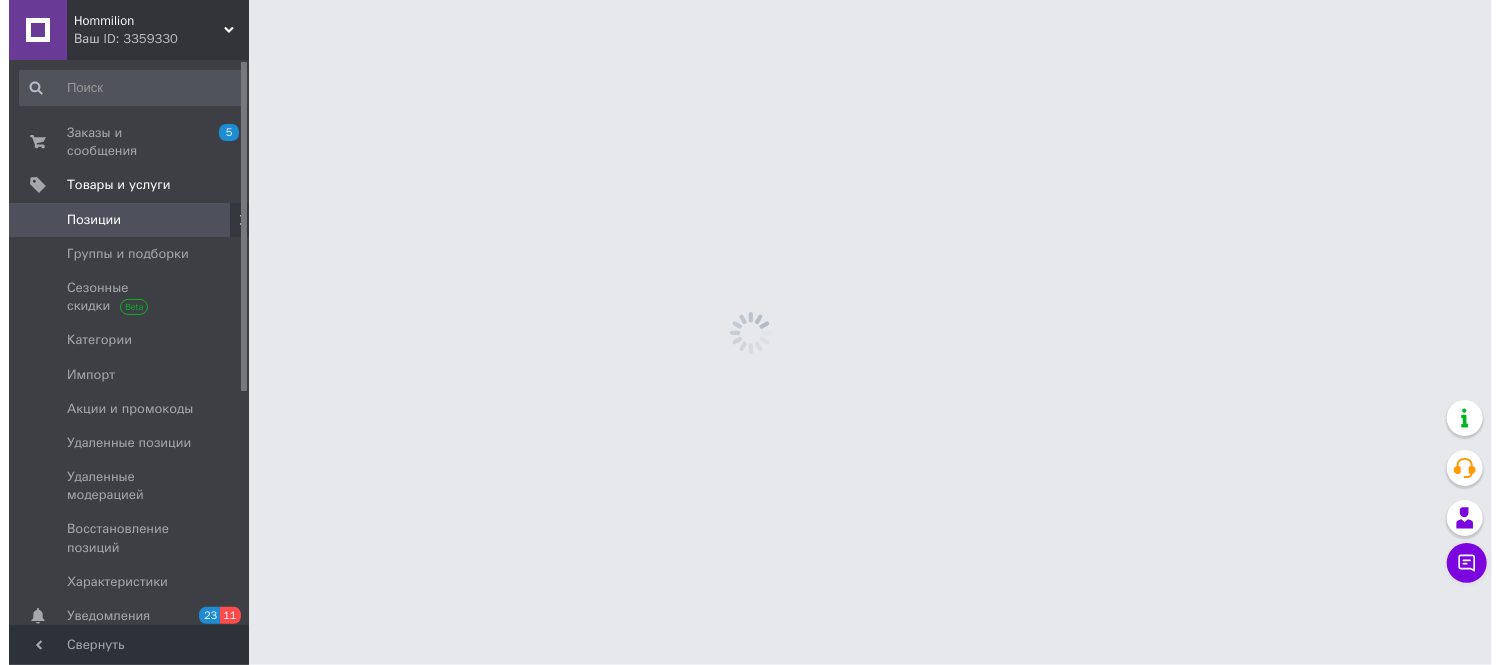 scroll, scrollTop: 0, scrollLeft: 0, axis: both 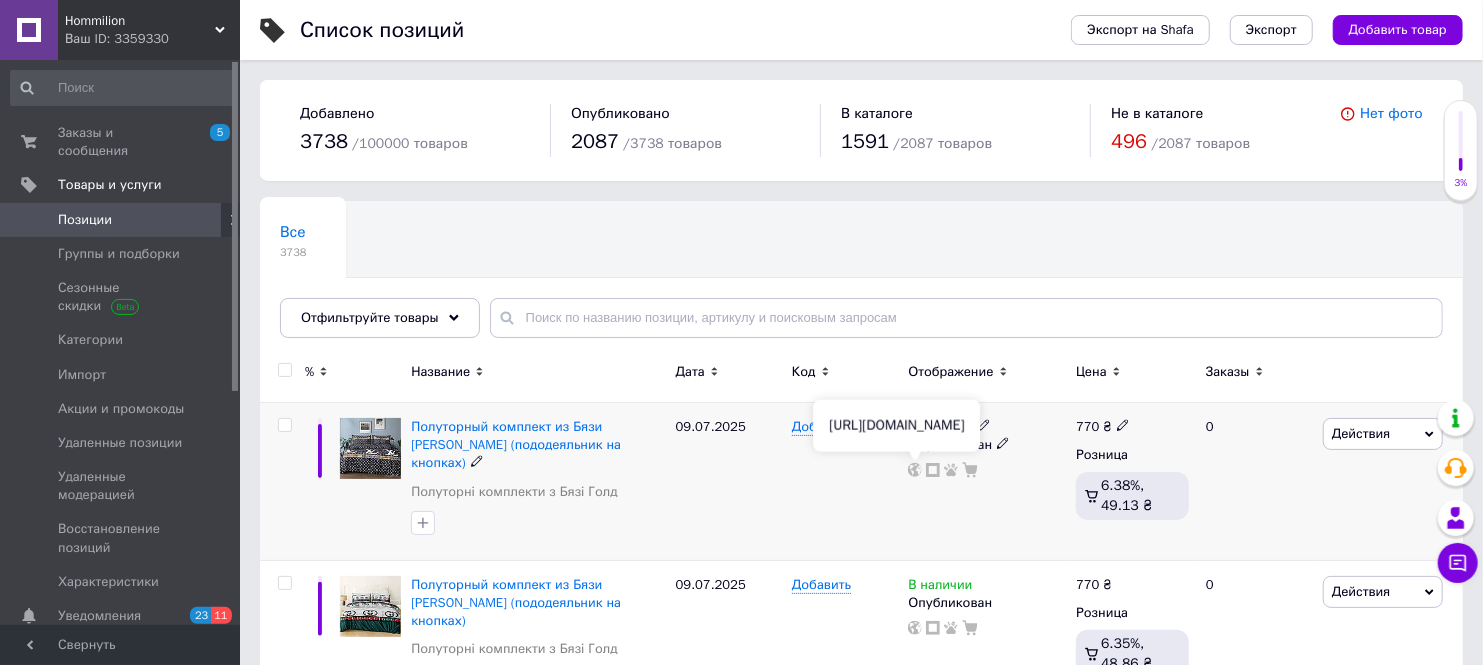 click 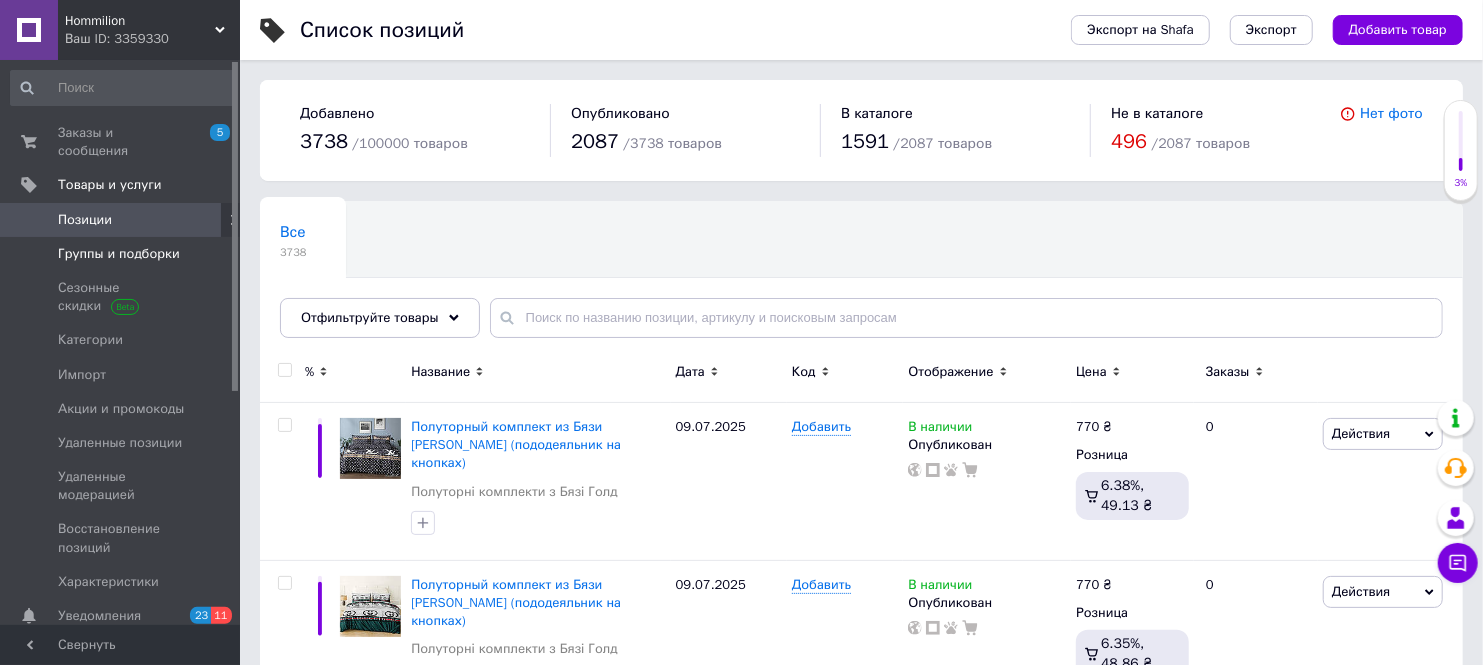 click on "Группы и подборки" at bounding box center (119, 254) 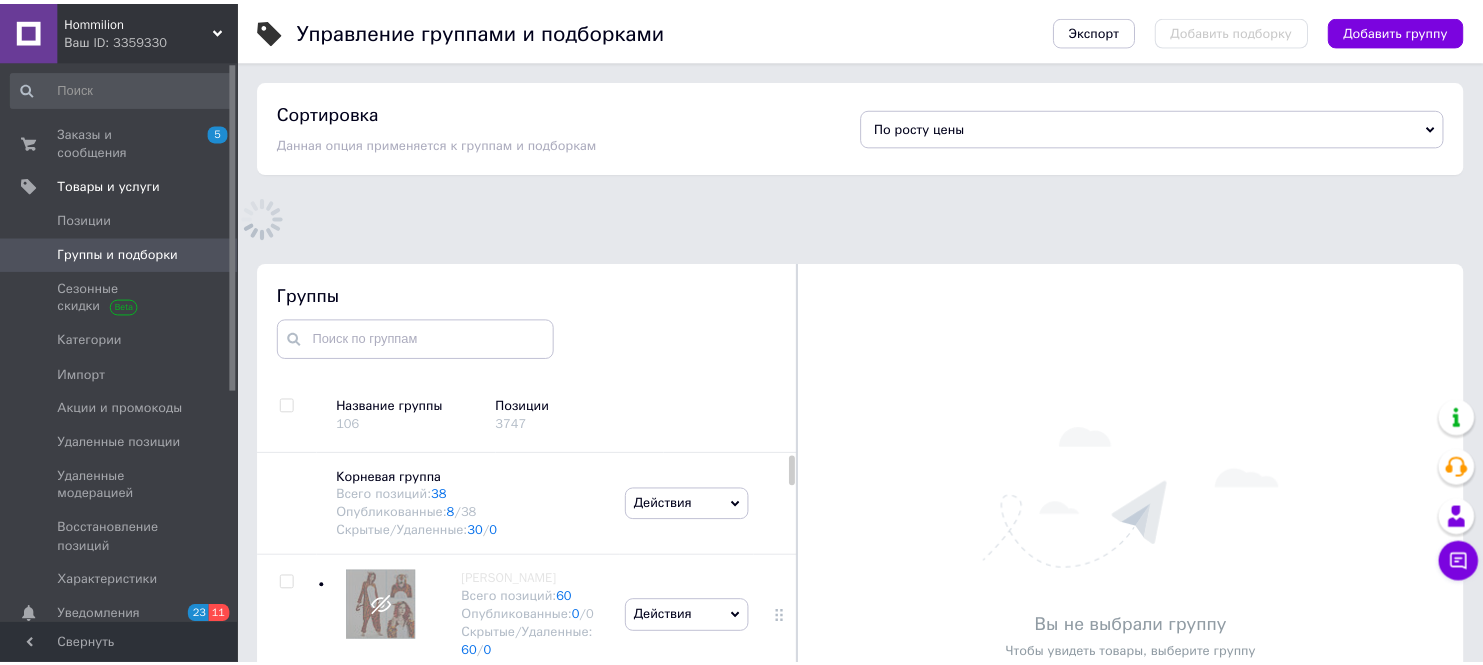 scroll, scrollTop: 733, scrollLeft: 0, axis: vertical 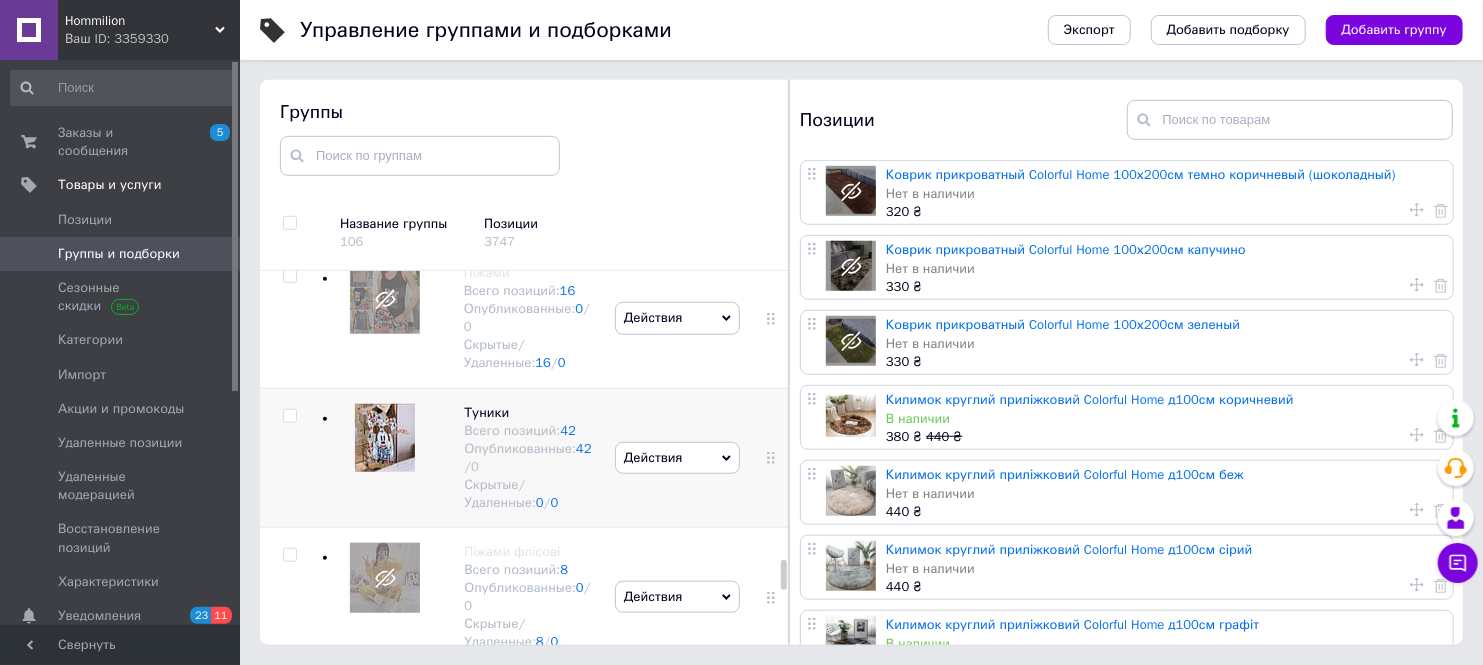 click at bounding box center (385, 438) 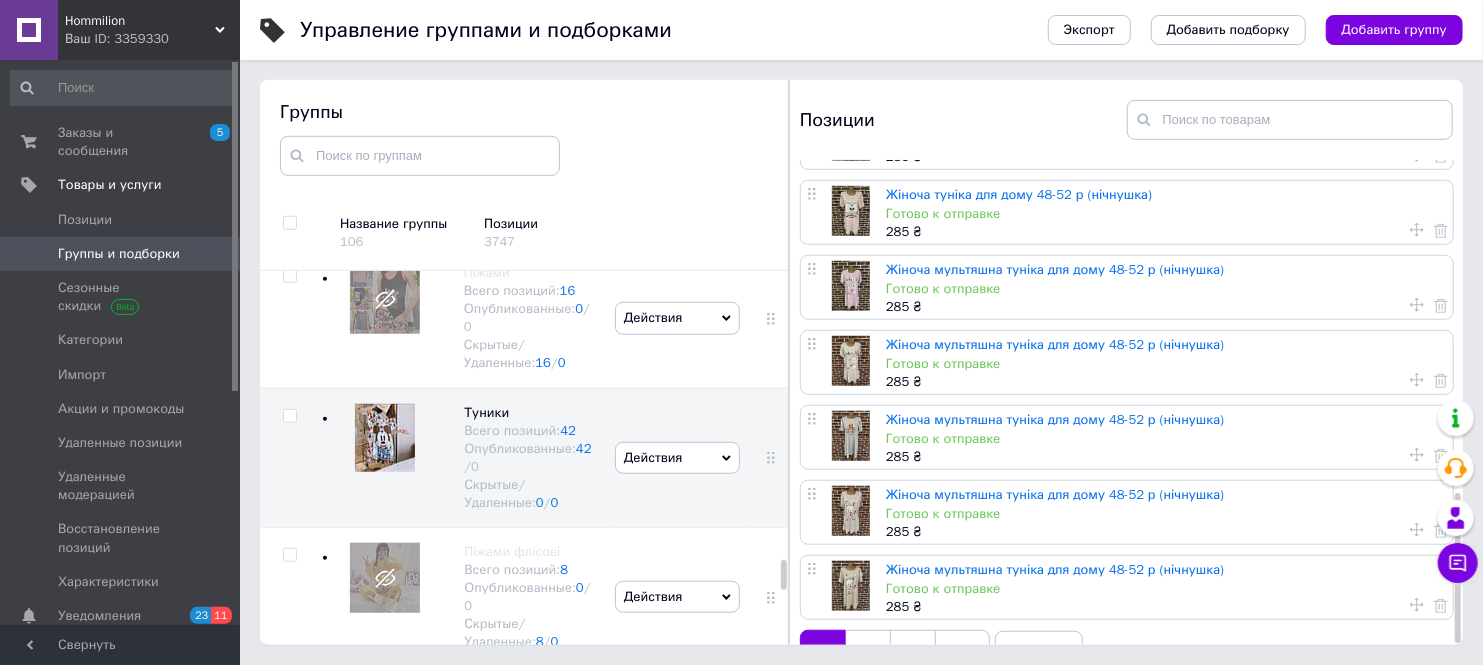 scroll, scrollTop: 1077, scrollLeft: 0, axis: vertical 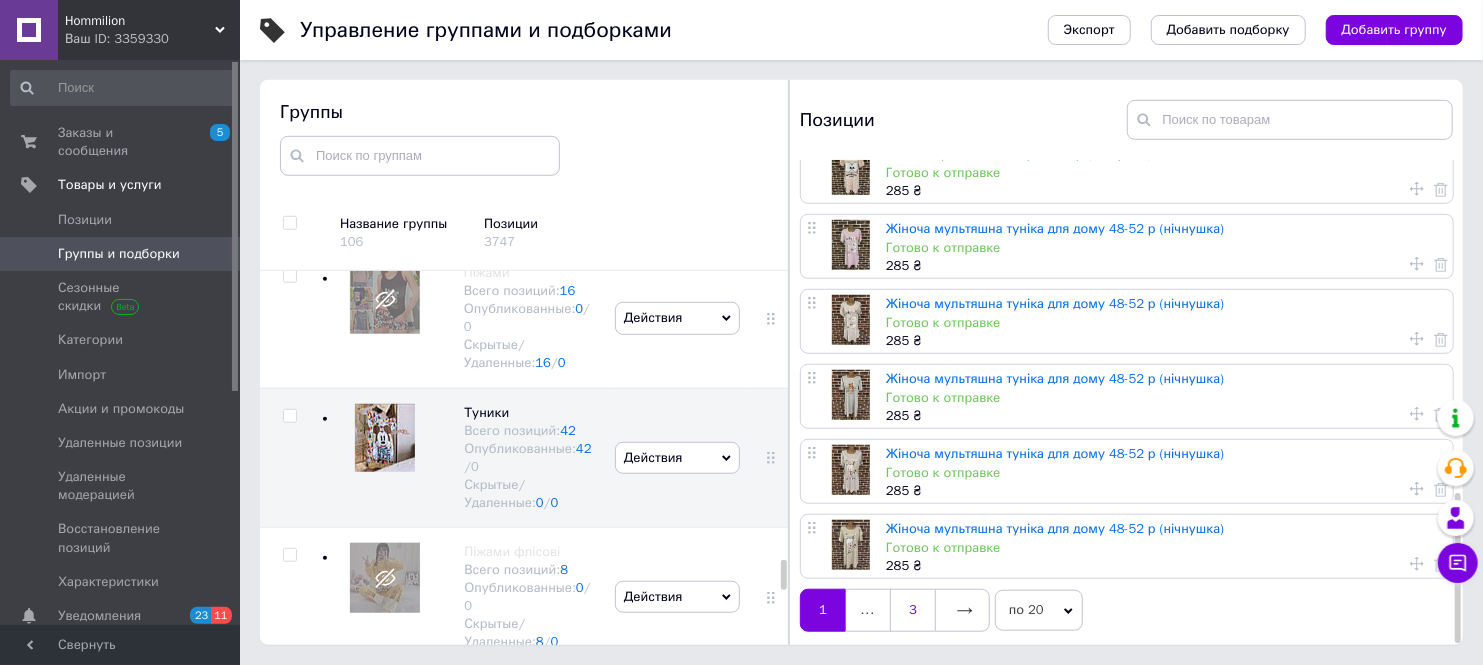 click on "3" at bounding box center [912, 610] 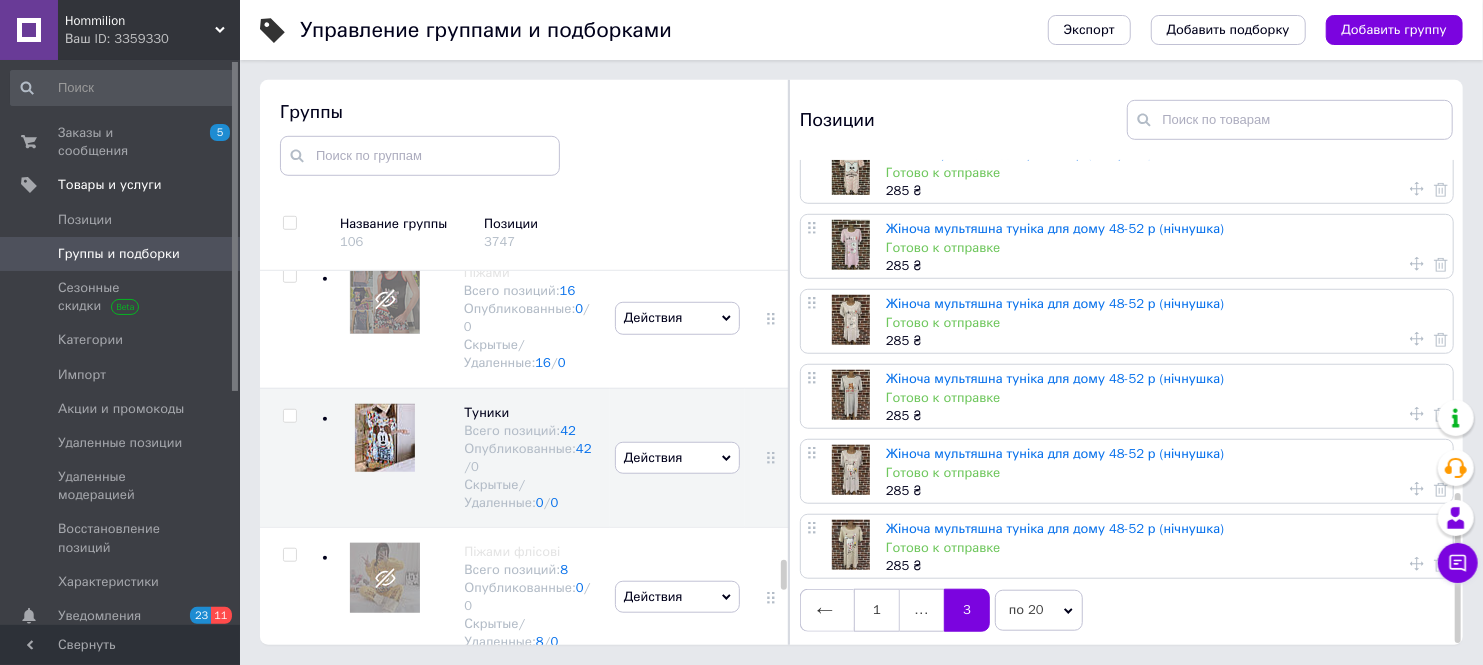scroll, scrollTop: 0, scrollLeft: 0, axis: both 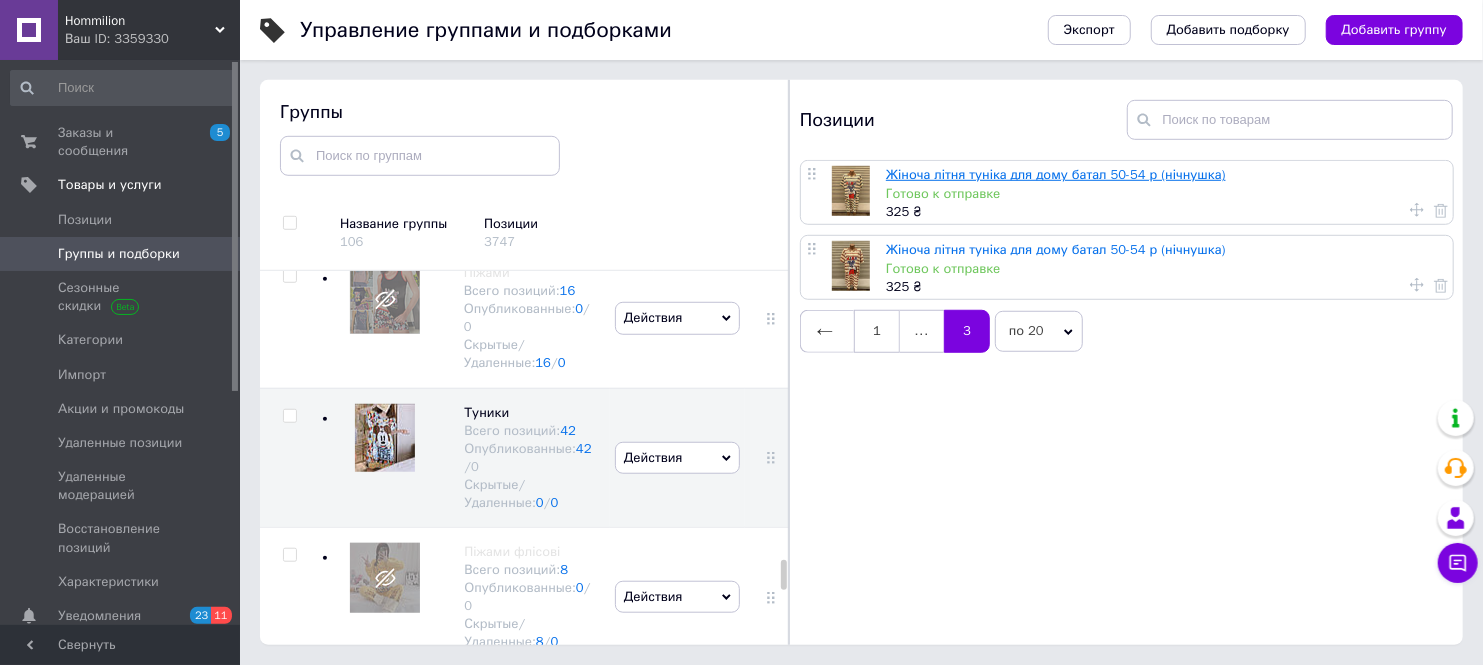 click on "Жіноча літня туніка для дому батал 50-54 р (нічнушка)" at bounding box center [1056, 174] 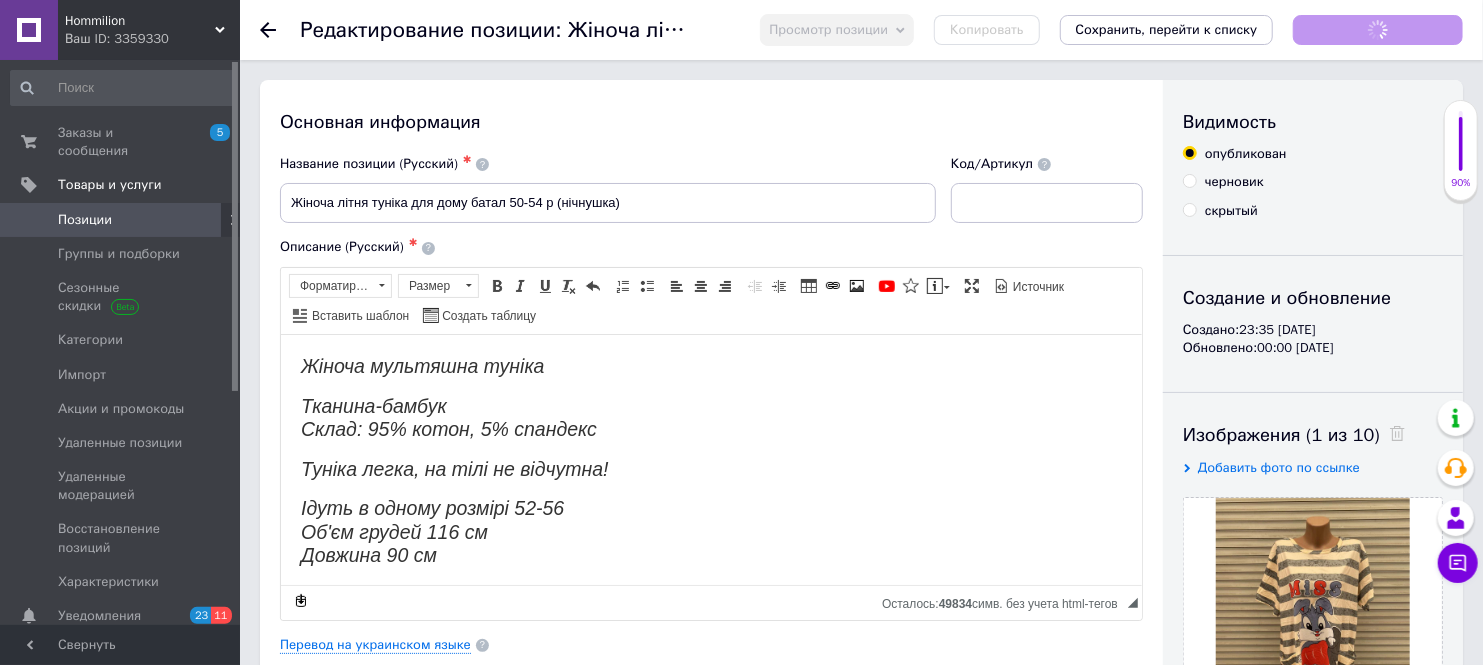 scroll, scrollTop: 0, scrollLeft: 0, axis: both 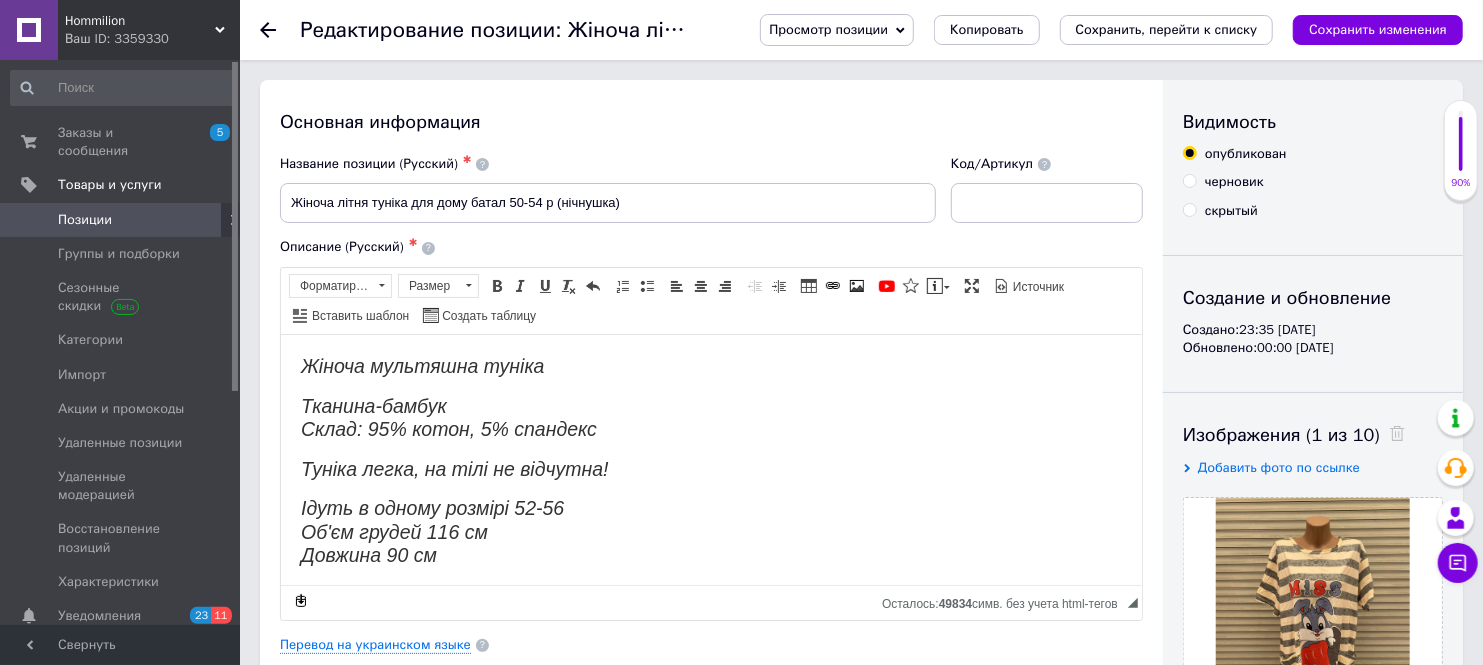 click on "Ідуть в одному розмірі 52-56 Об'єм грудей 116 см Довжина 90 см" at bounding box center [431, 530] 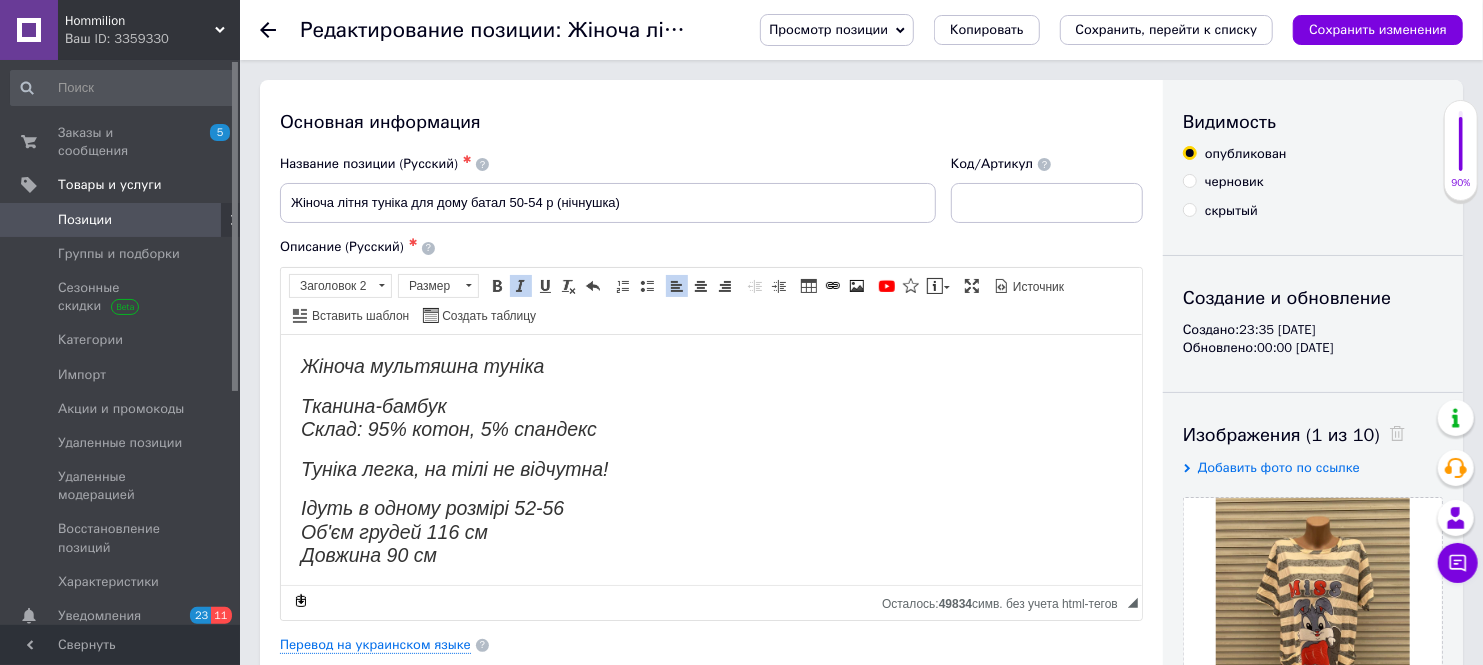 type 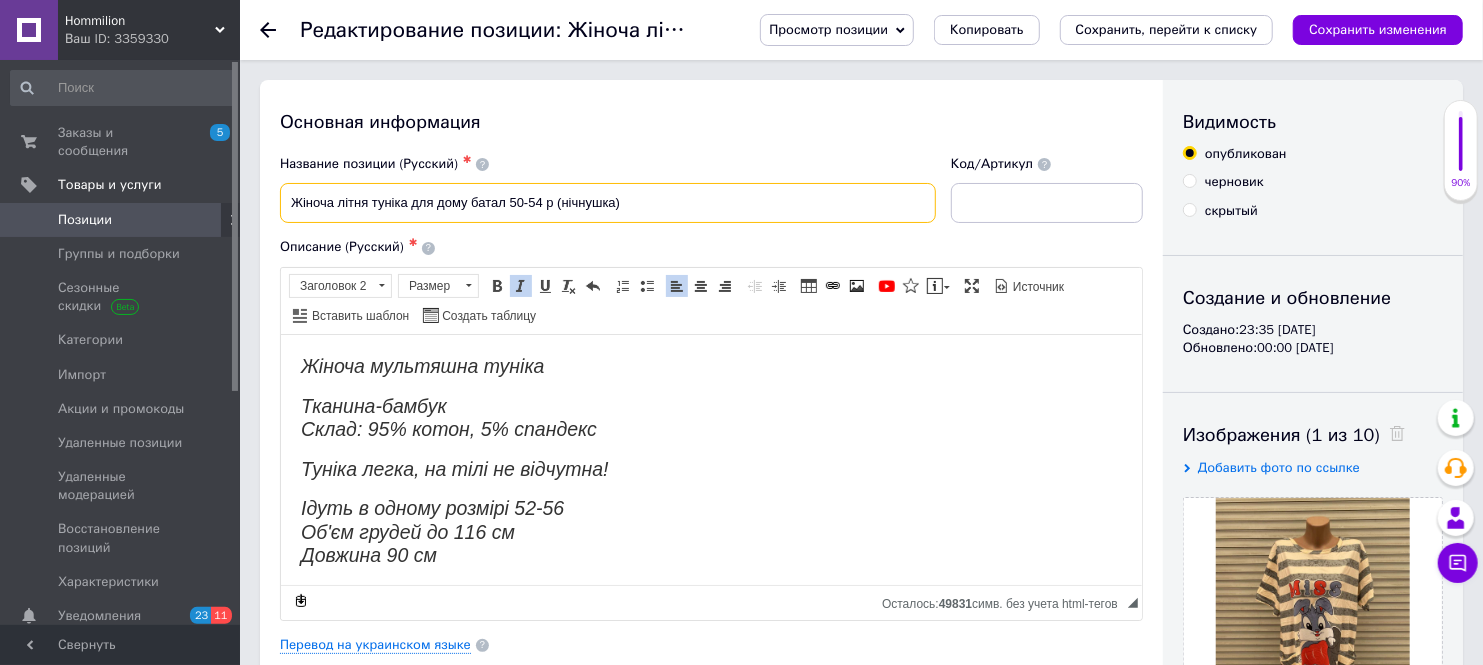 click on "Жіноча літня туніка для дому батал 50-54 р (нічнушка)" at bounding box center (608, 203) 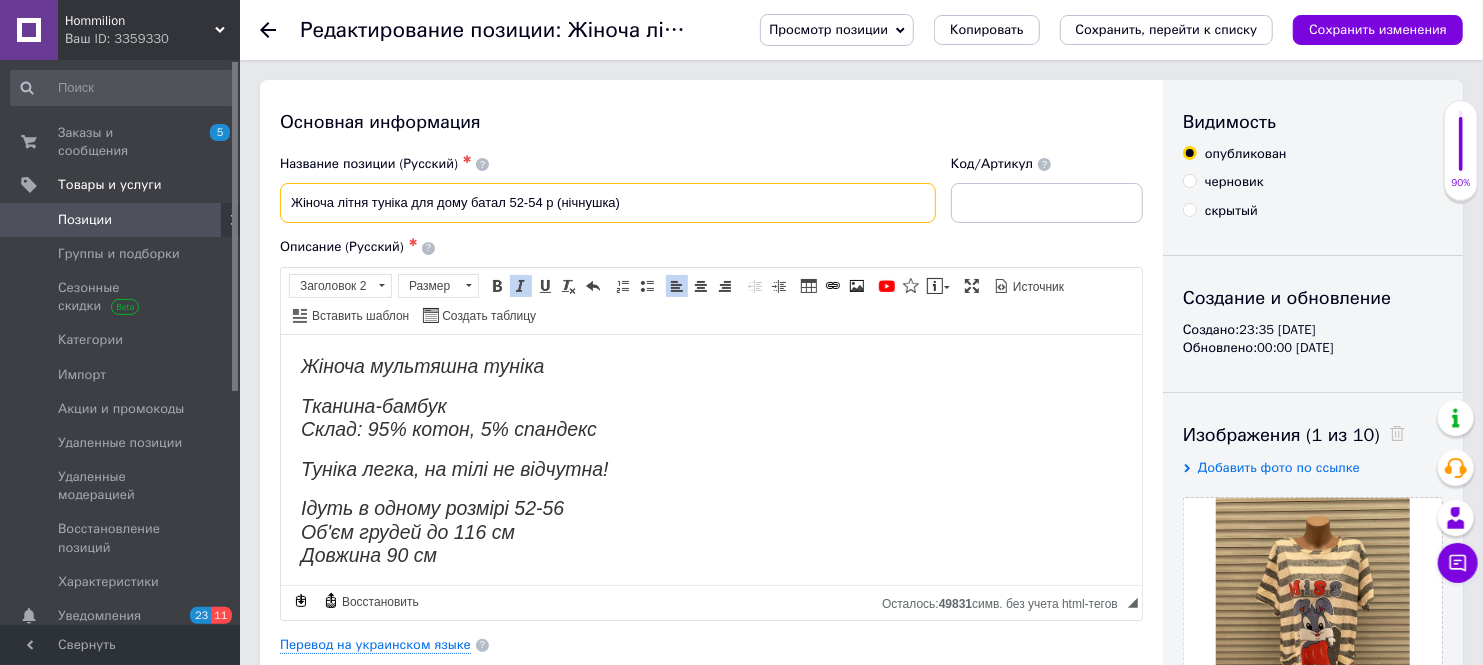 click on "Жіноча літня туніка для дому батал 52-54 р (нічнушка)" at bounding box center [608, 203] 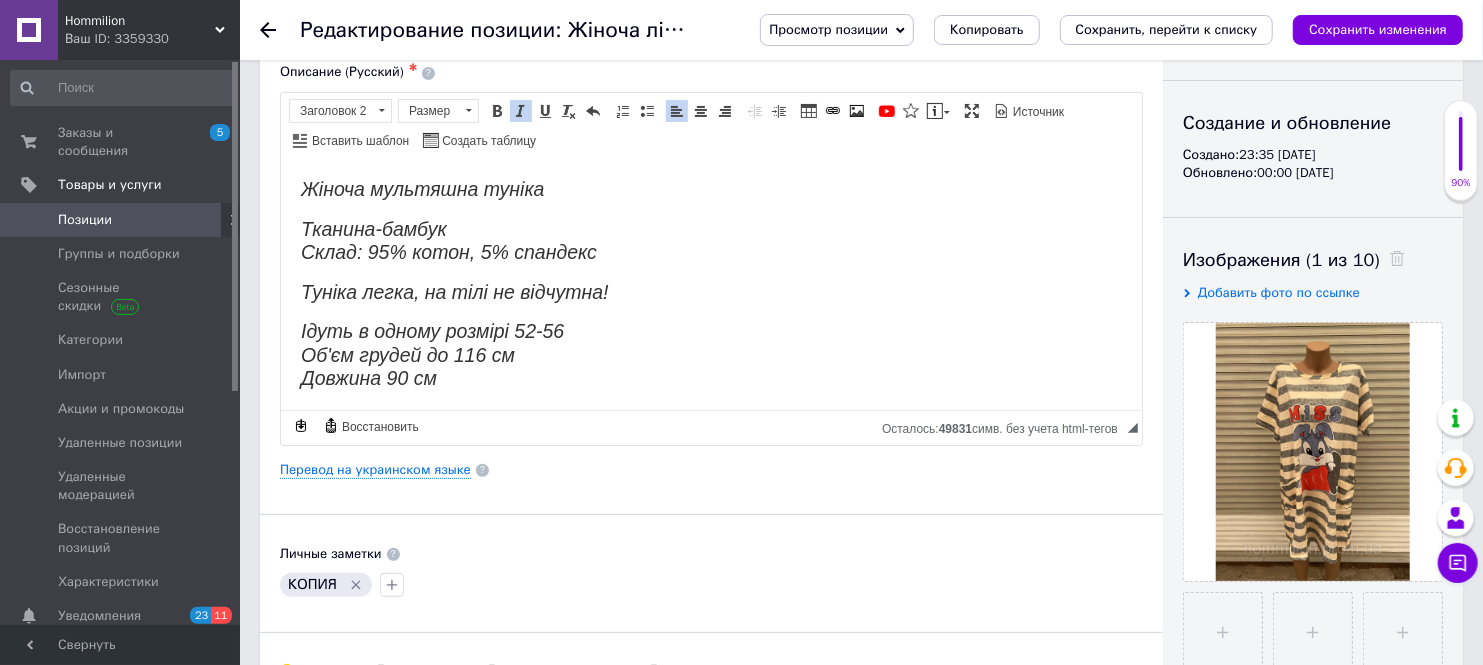 scroll, scrollTop: 222, scrollLeft: 0, axis: vertical 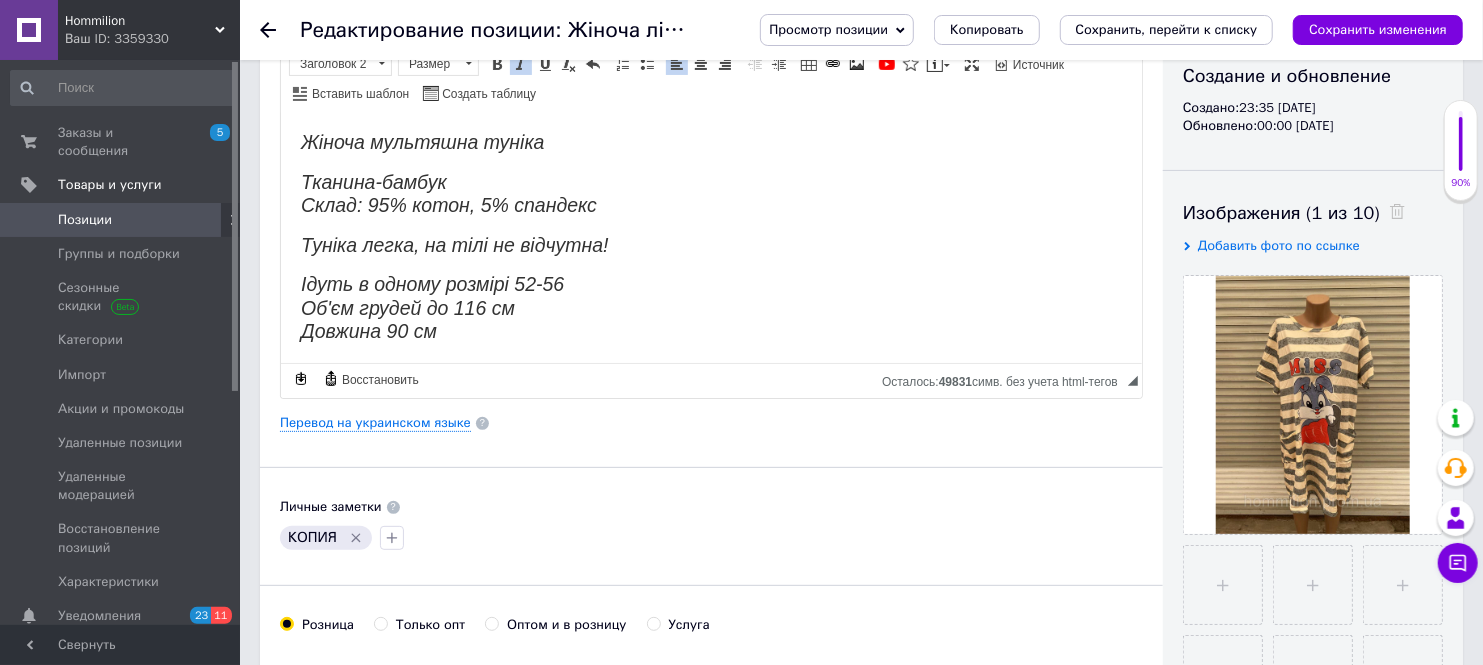 type on "Жіноча літня туніка для дому батал 52-56 р (нічнушка)" 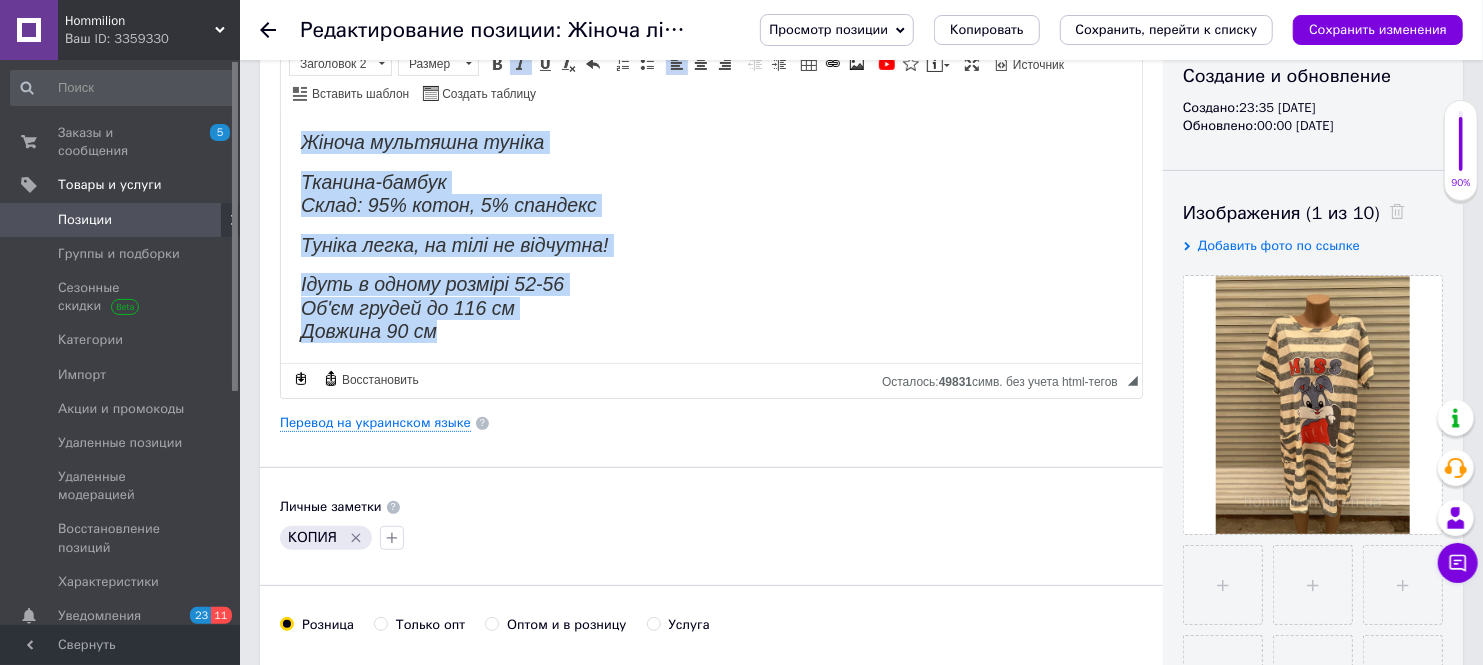 drag, startPoint x: 453, startPoint y: 336, endPoint x: 288, endPoint y: 142, distance: 254.67822 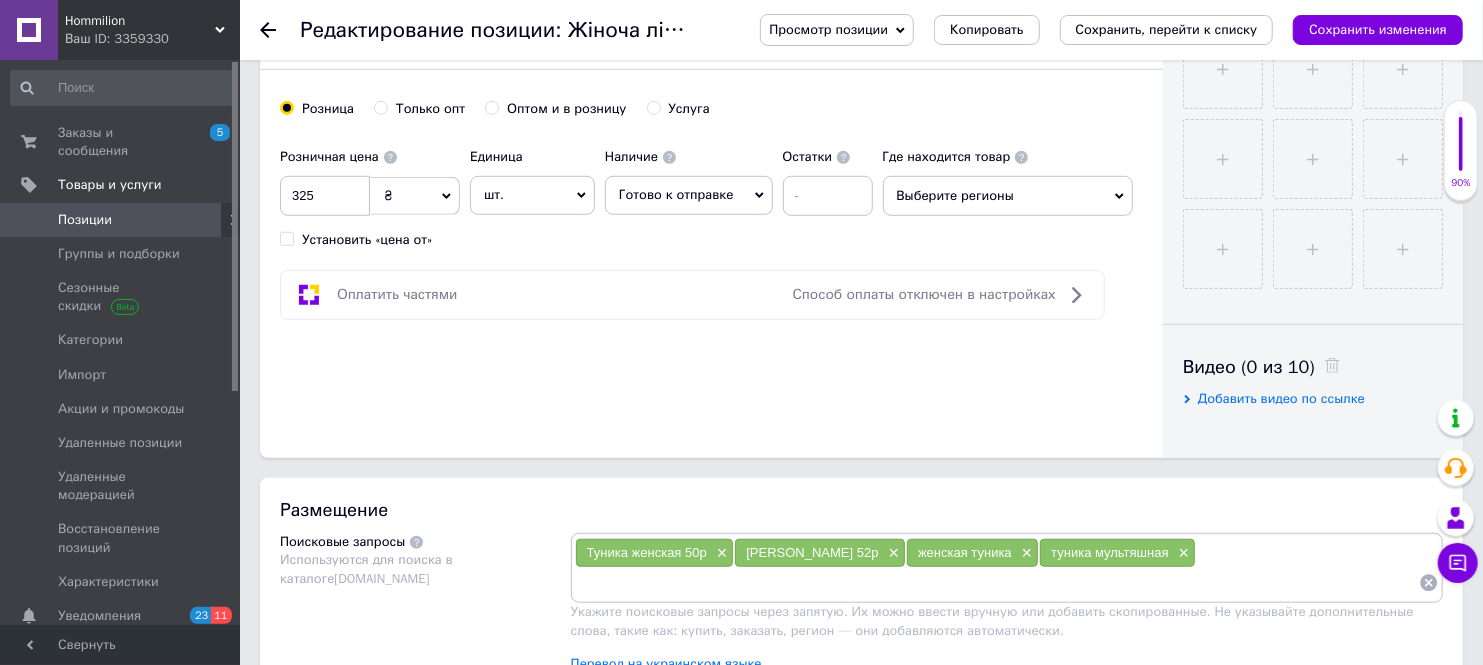 scroll, scrollTop: 777, scrollLeft: 0, axis: vertical 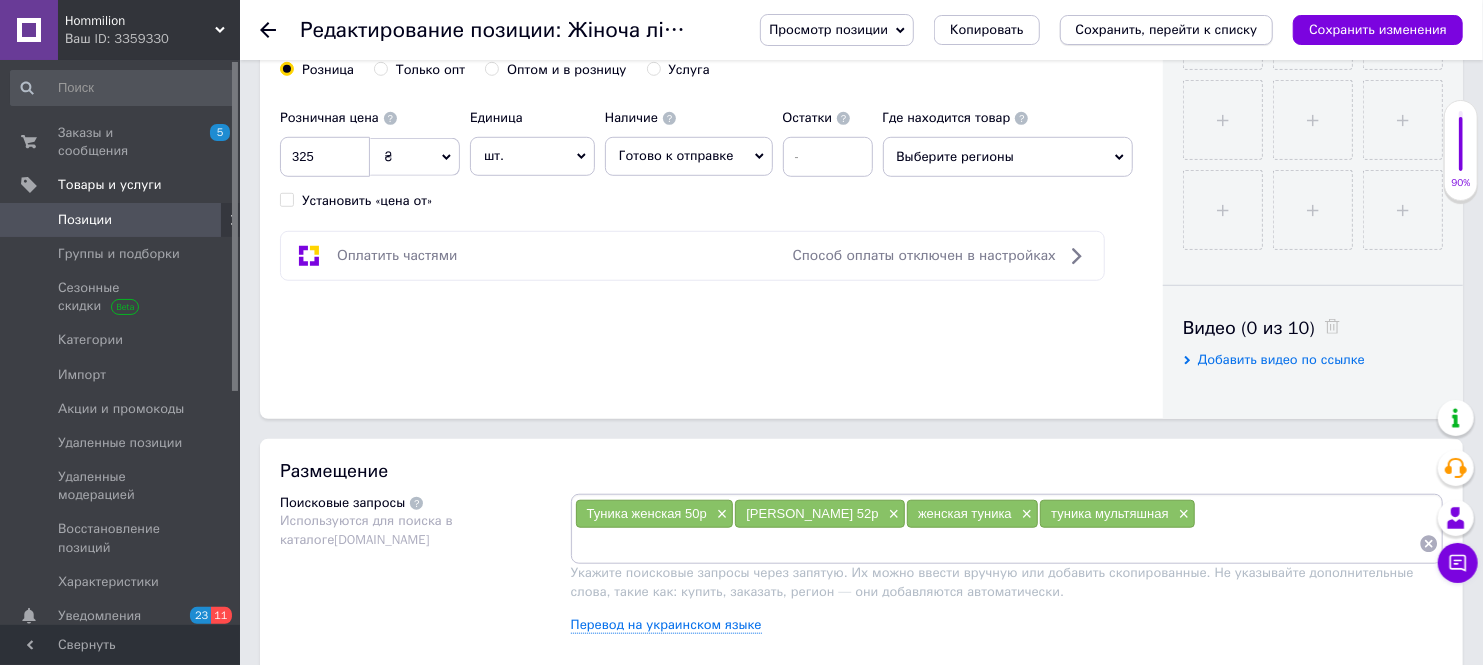 click on "Сохранить, перейти к списку" at bounding box center (1167, 29) 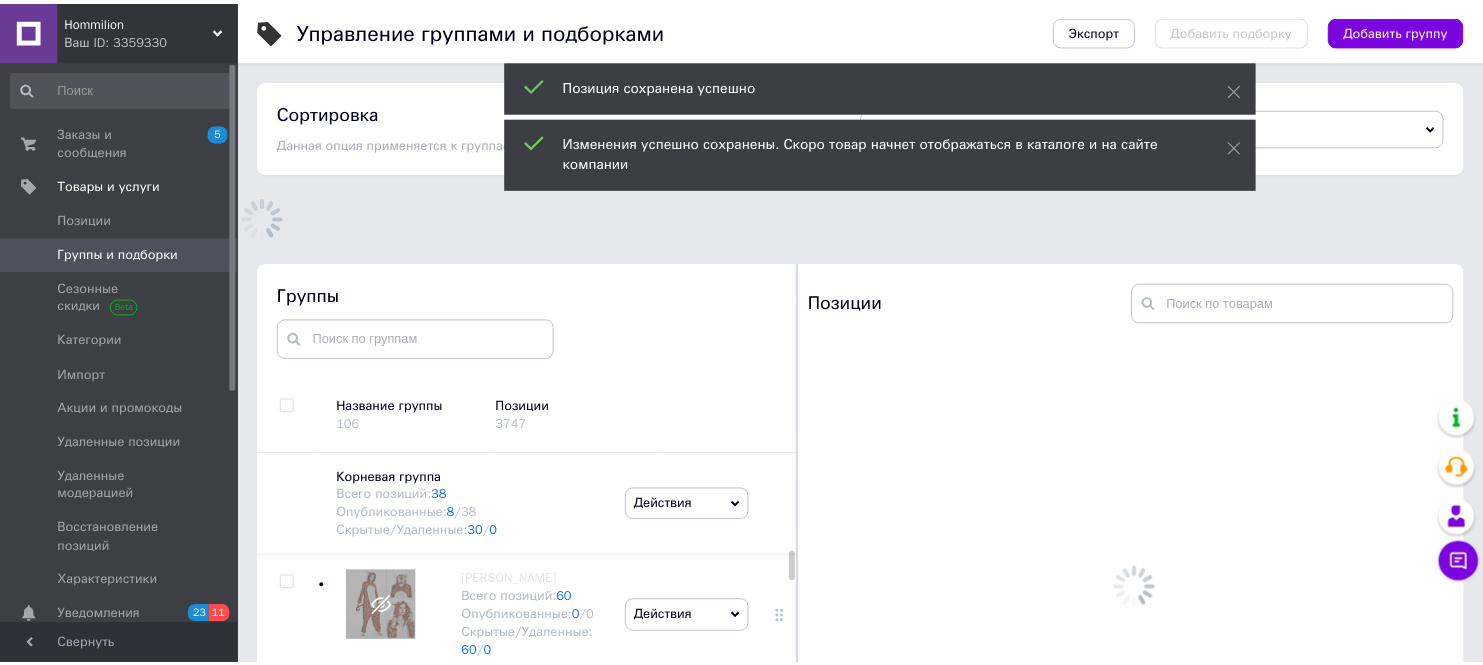 scroll, scrollTop: 733, scrollLeft: 0, axis: vertical 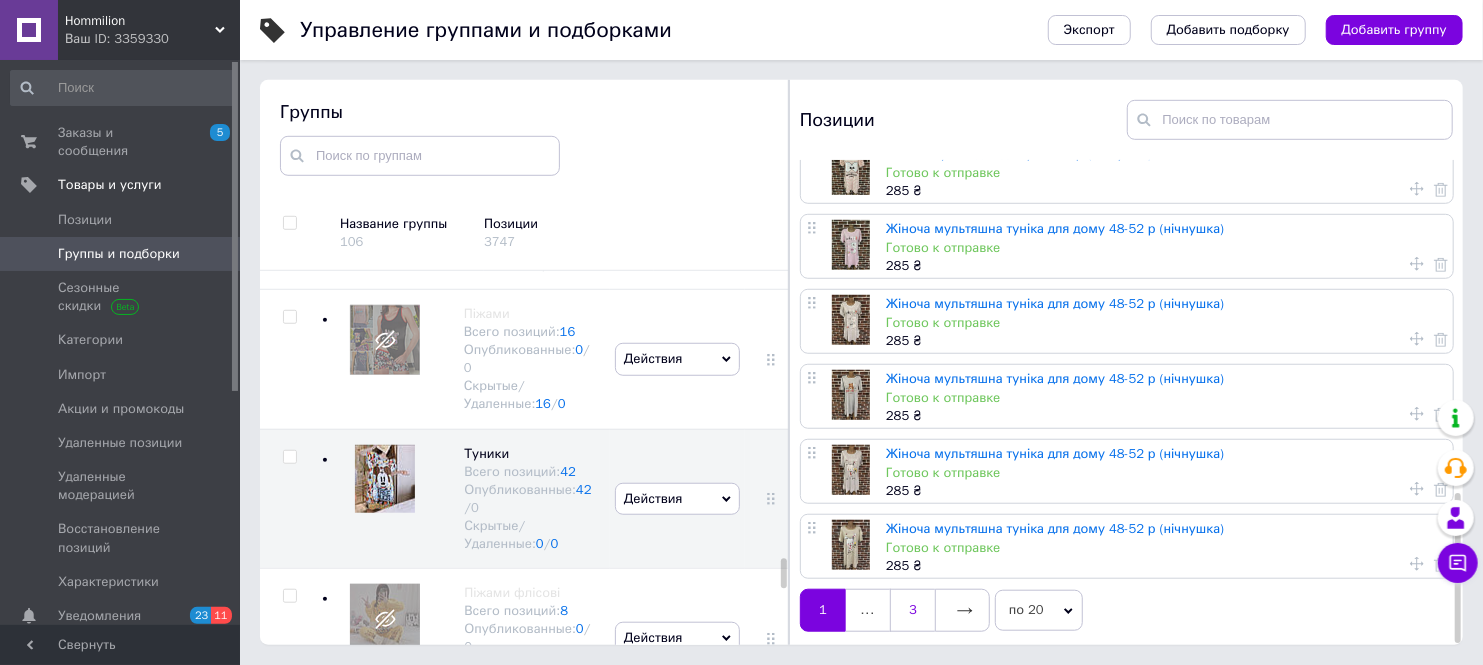 click on "3" at bounding box center [912, 610] 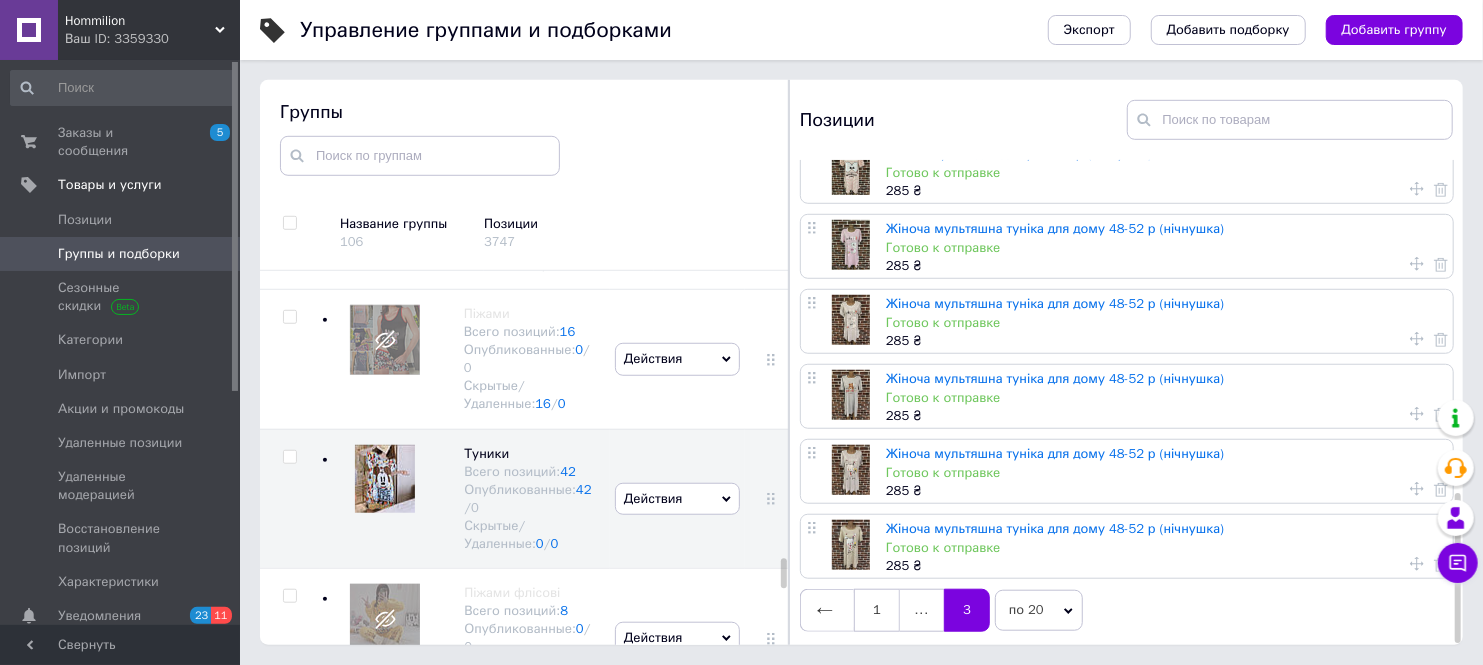 scroll, scrollTop: 0, scrollLeft: 0, axis: both 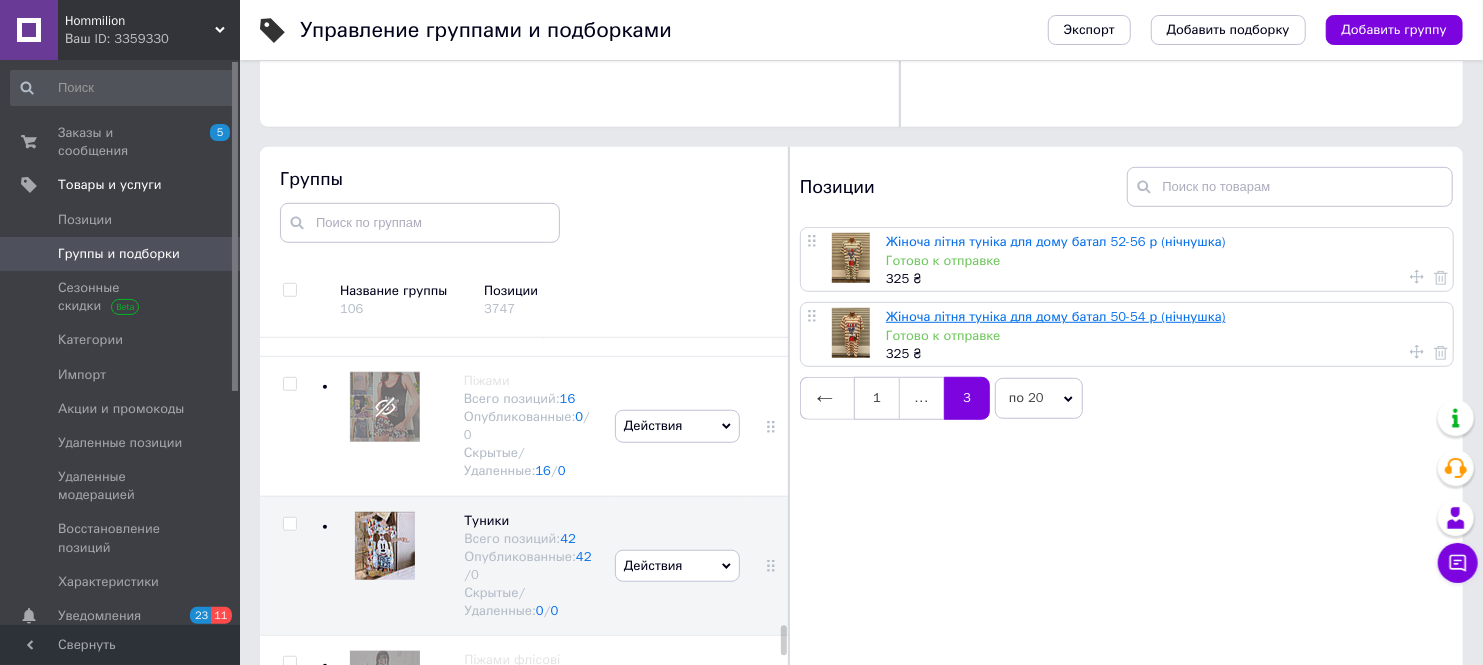 click on "Жіноча літня туніка для дому батал 50-54 р (нічнушка)" at bounding box center (1056, 316) 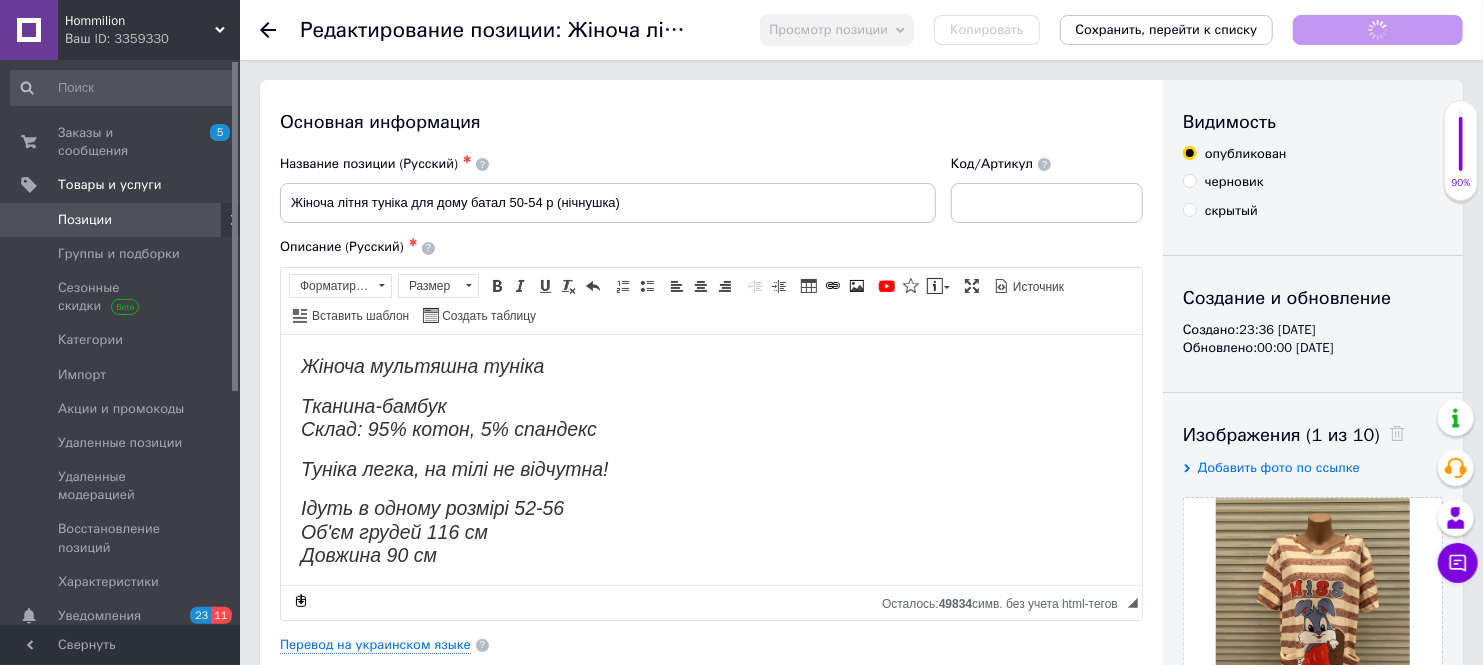 scroll, scrollTop: 0, scrollLeft: 0, axis: both 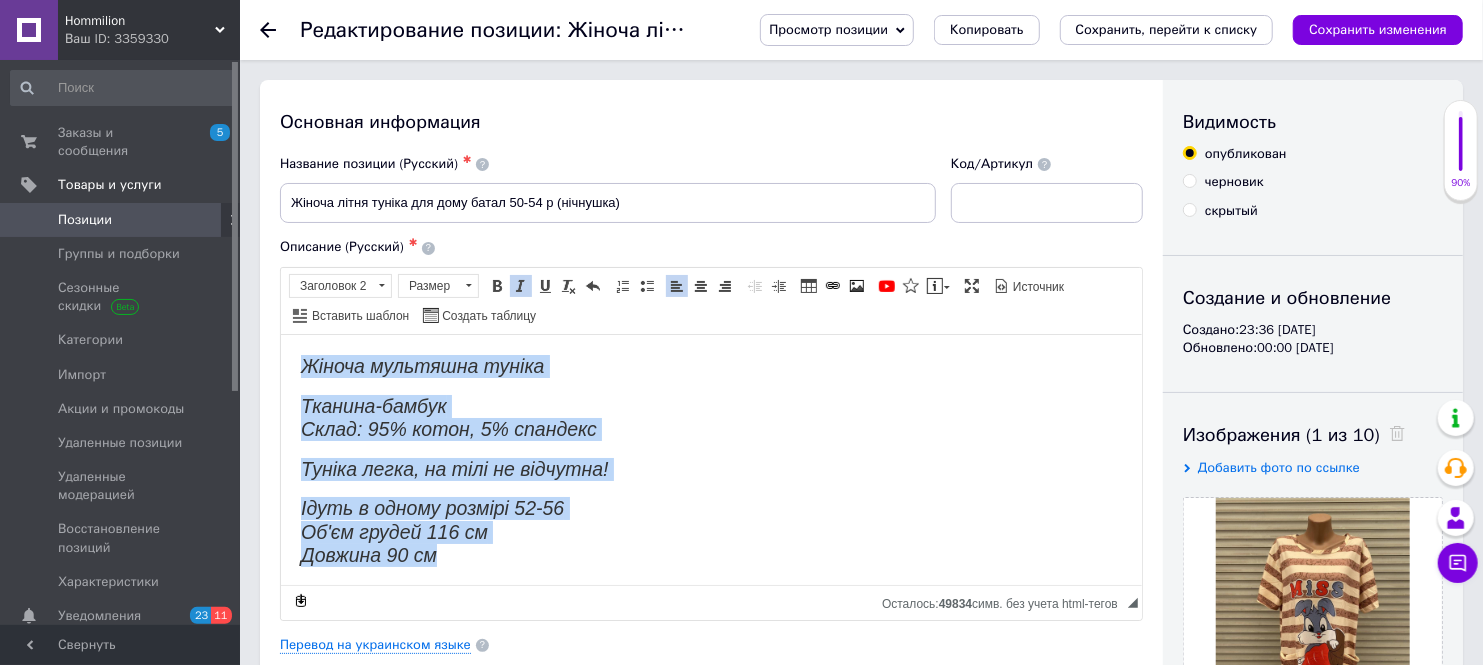 drag, startPoint x: 455, startPoint y: 563, endPoint x: 295, endPoint y: 355, distance: 262.41953 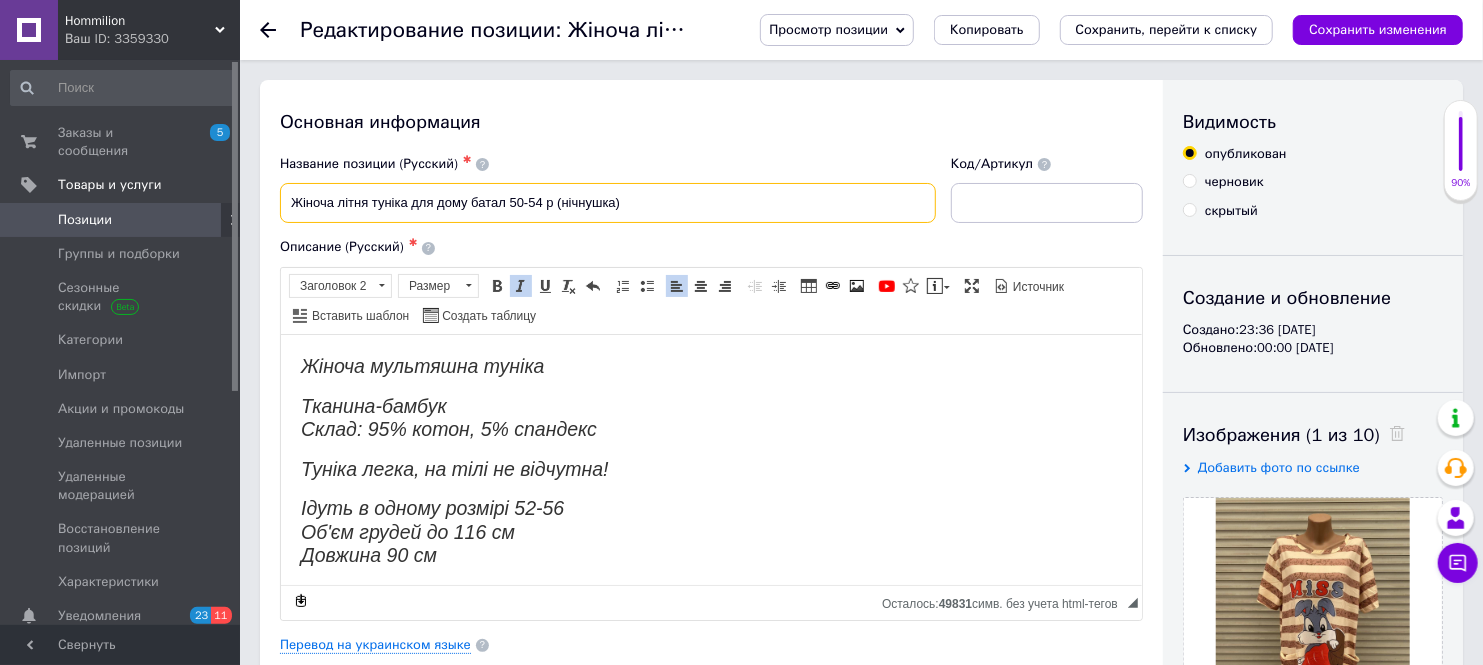click on "Жіноча літня туніка для дому батал 50-54 р (нічнушка)" at bounding box center [608, 203] 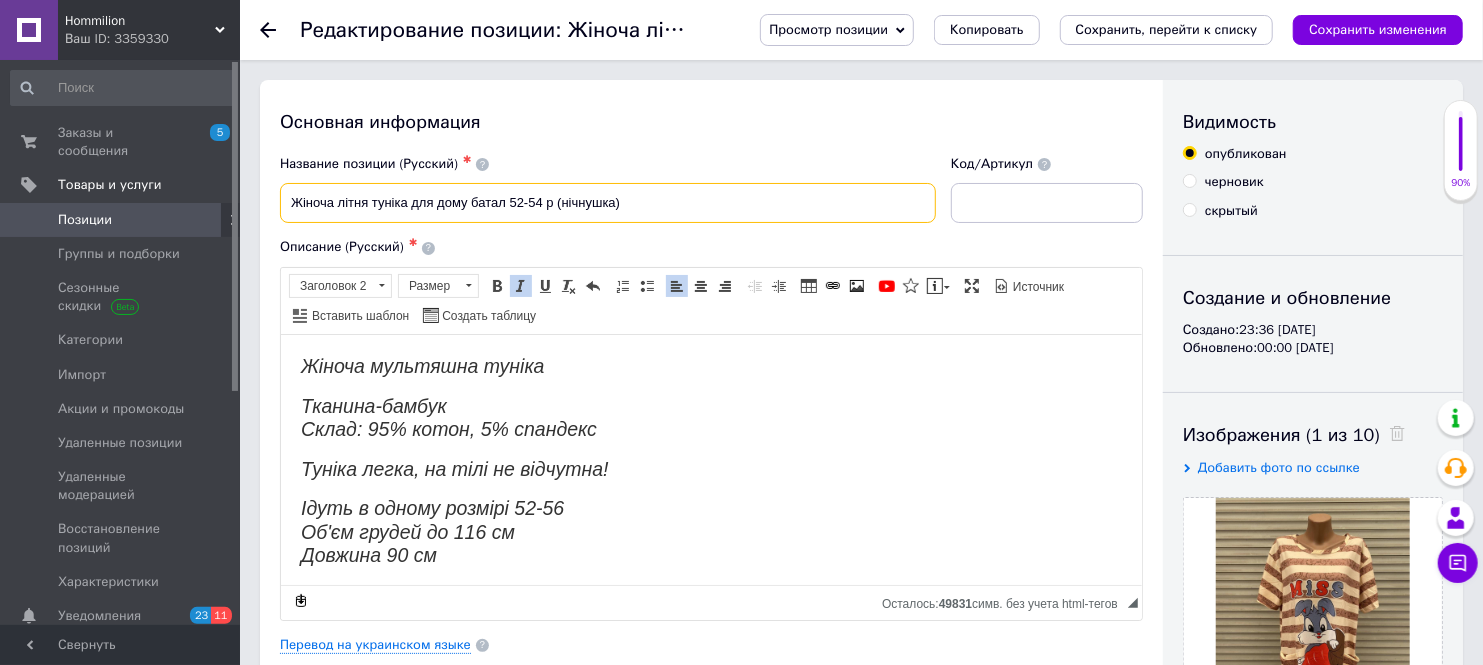 click on "Жіноча літня туніка для дому батал 52-54 р (нічнушка)" at bounding box center [608, 203] 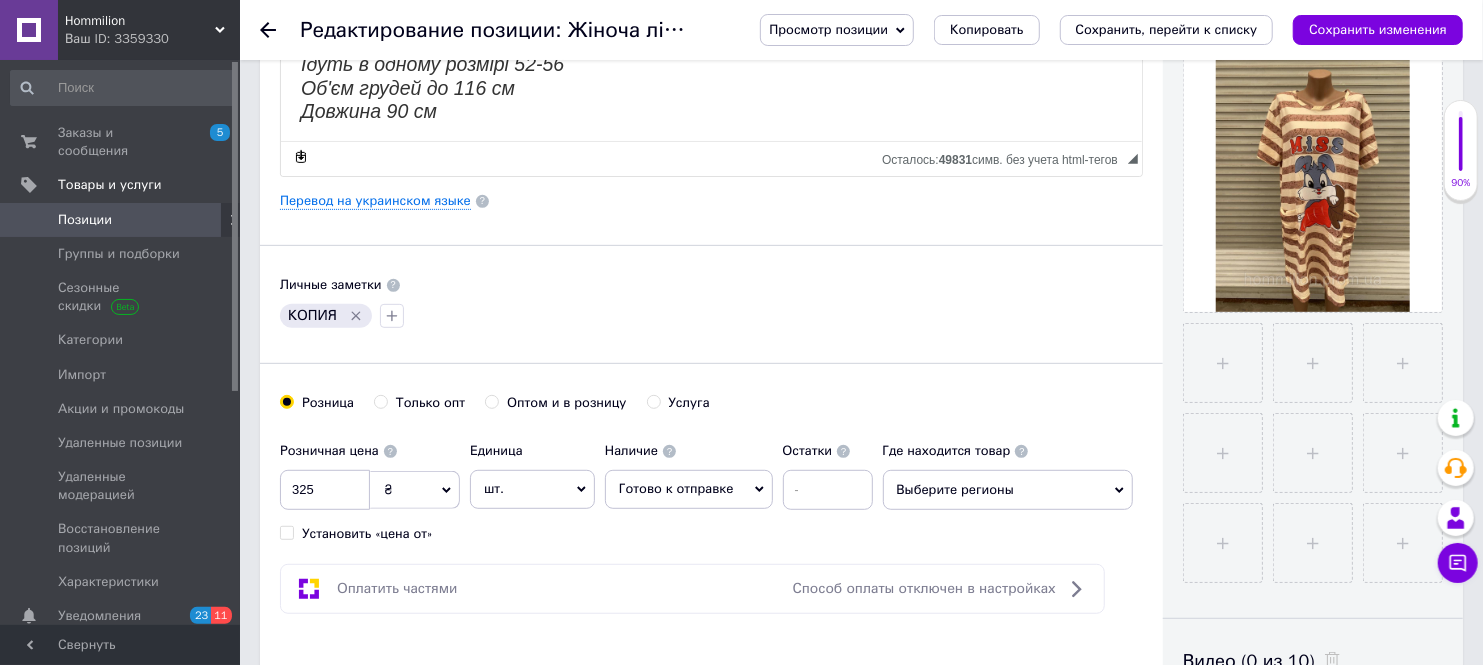 scroll, scrollTop: 222, scrollLeft: 0, axis: vertical 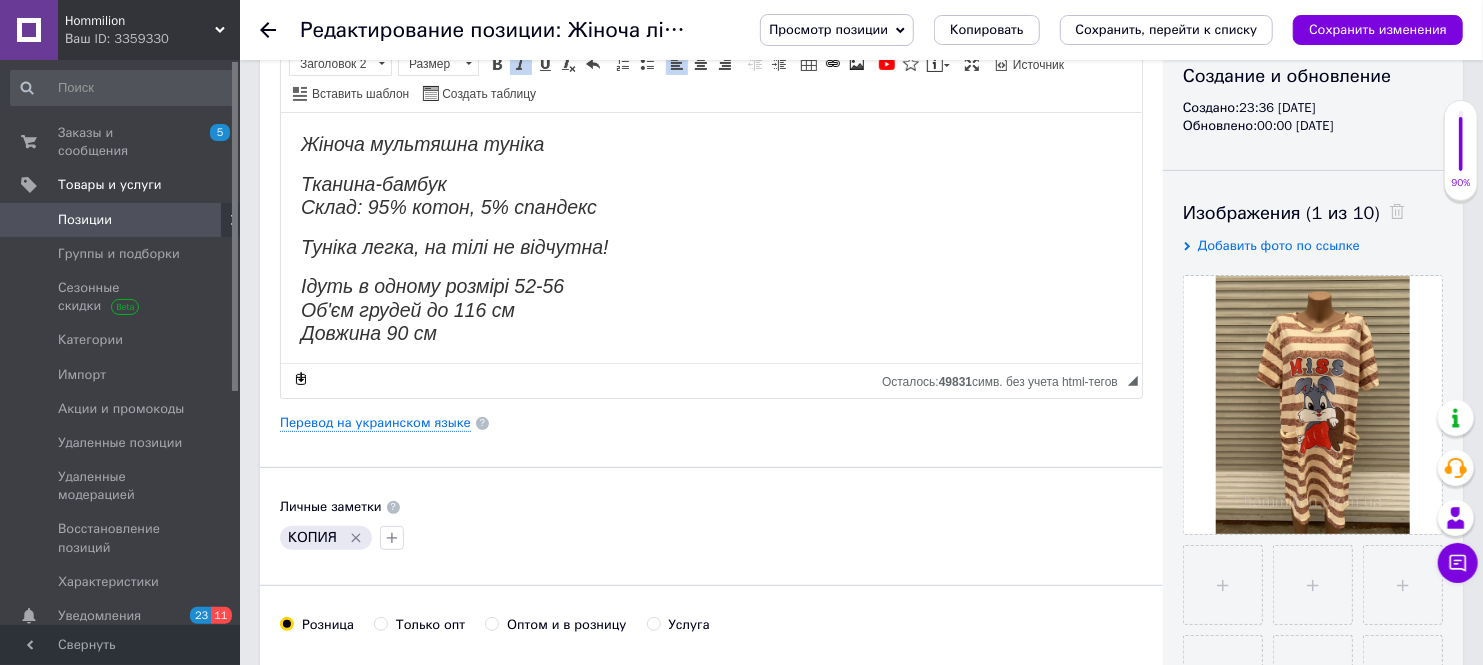 type on "Жіноча літня туніка для дому батал 52-56 р (нічнушка)" 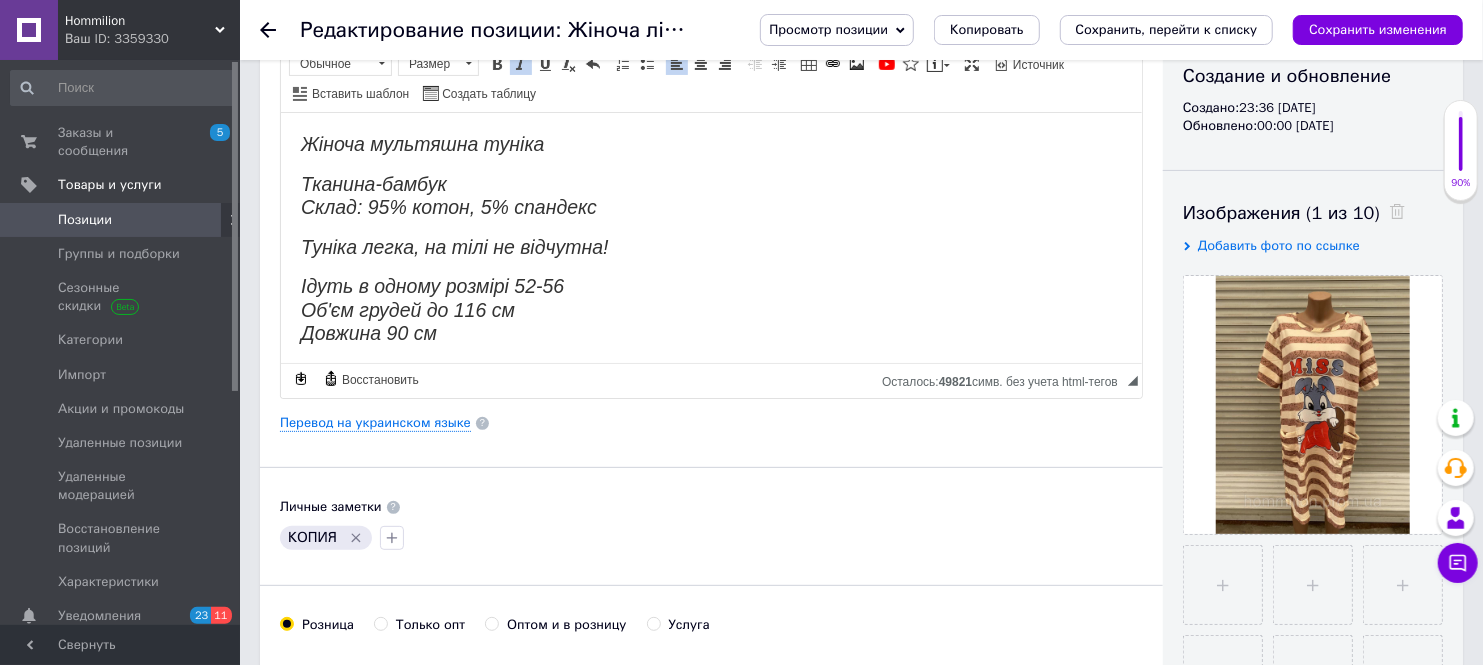 scroll, scrollTop: 14, scrollLeft: 0, axis: vertical 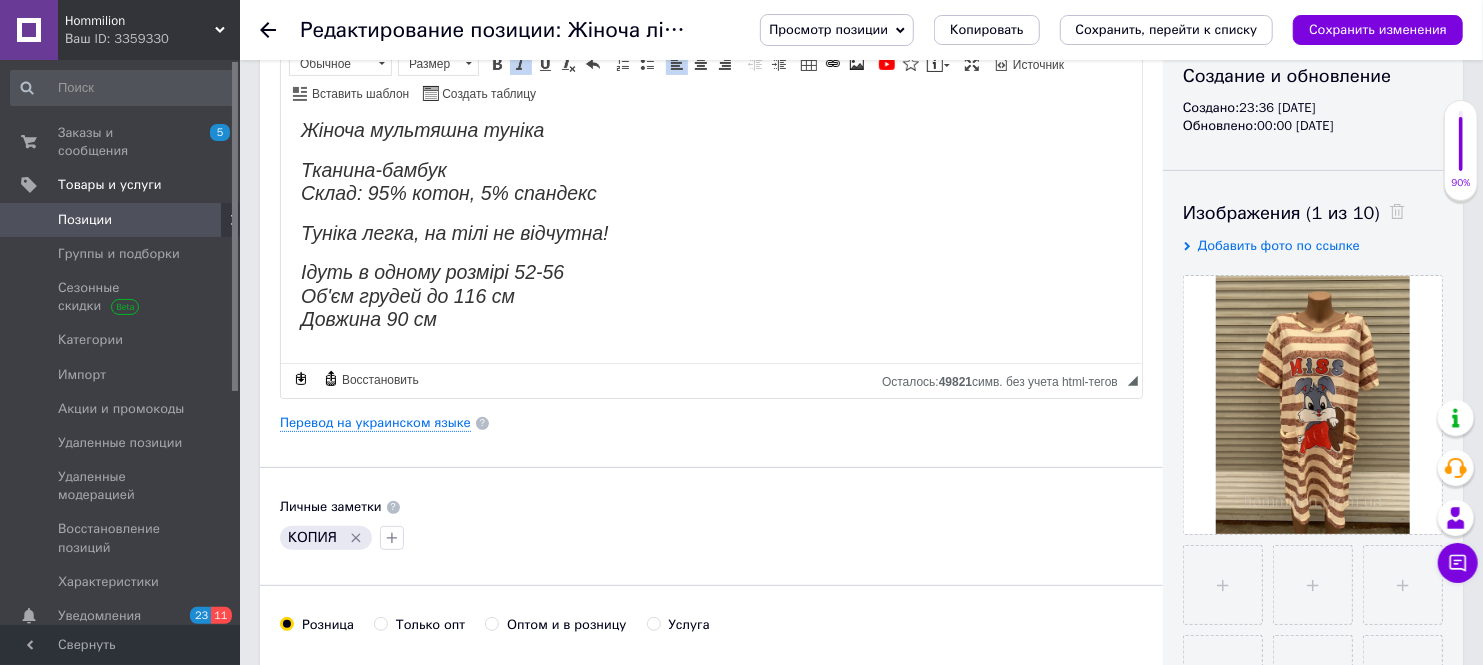click on "Жіноча мультяшна туніка Тканина-бамбук Склад: 95% котон, 5% спандекс Туніка легка, на тілі не відчутна! Ідуть в одному розмірі 52-56 Об'єм грудей до 116 см Довжина 90 см ​​​​​​​" at bounding box center [710, 242] 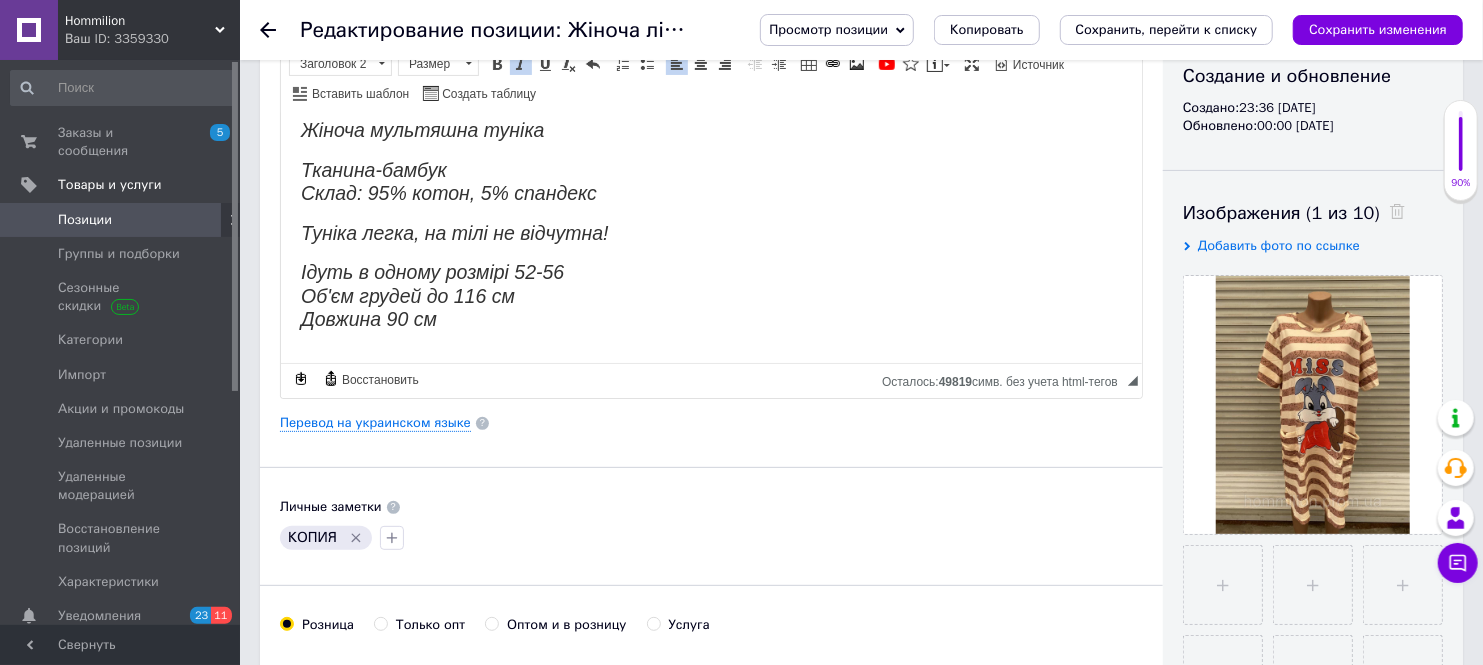 type 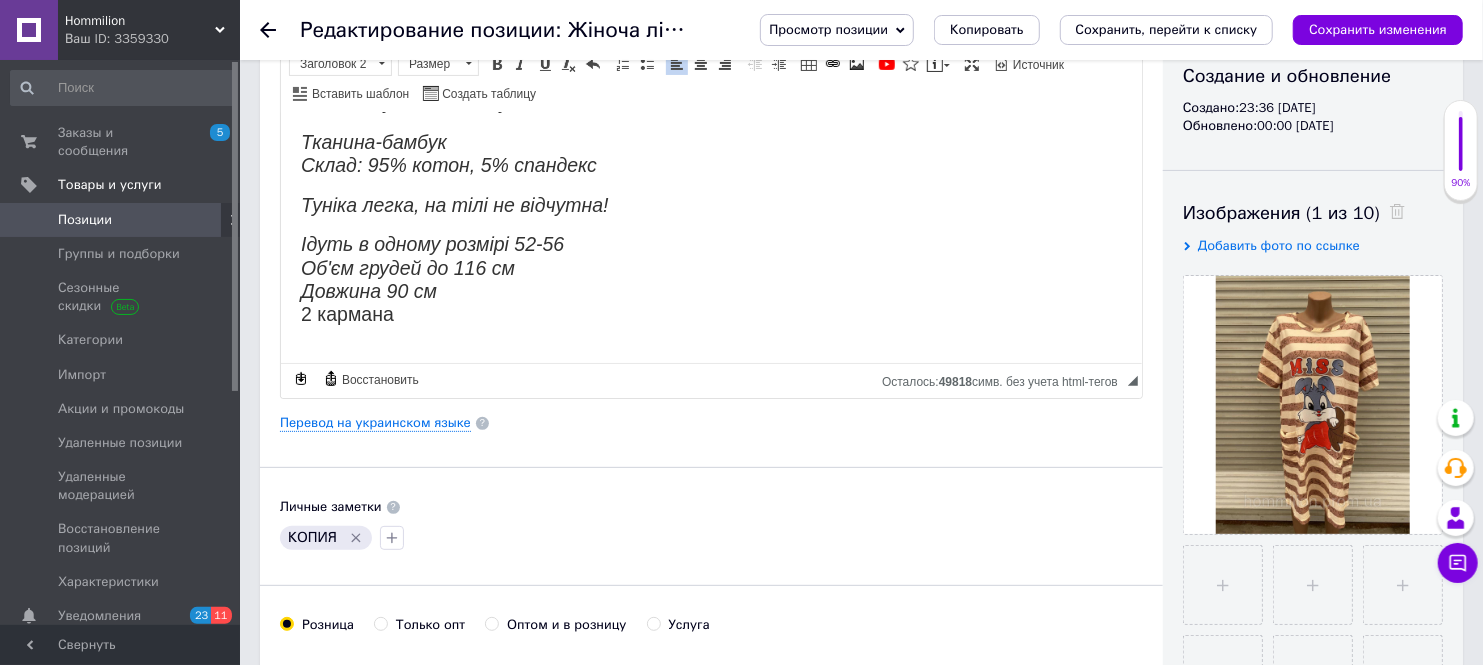 scroll, scrollTop: 62, scrollLeft: 0, axis: vertical 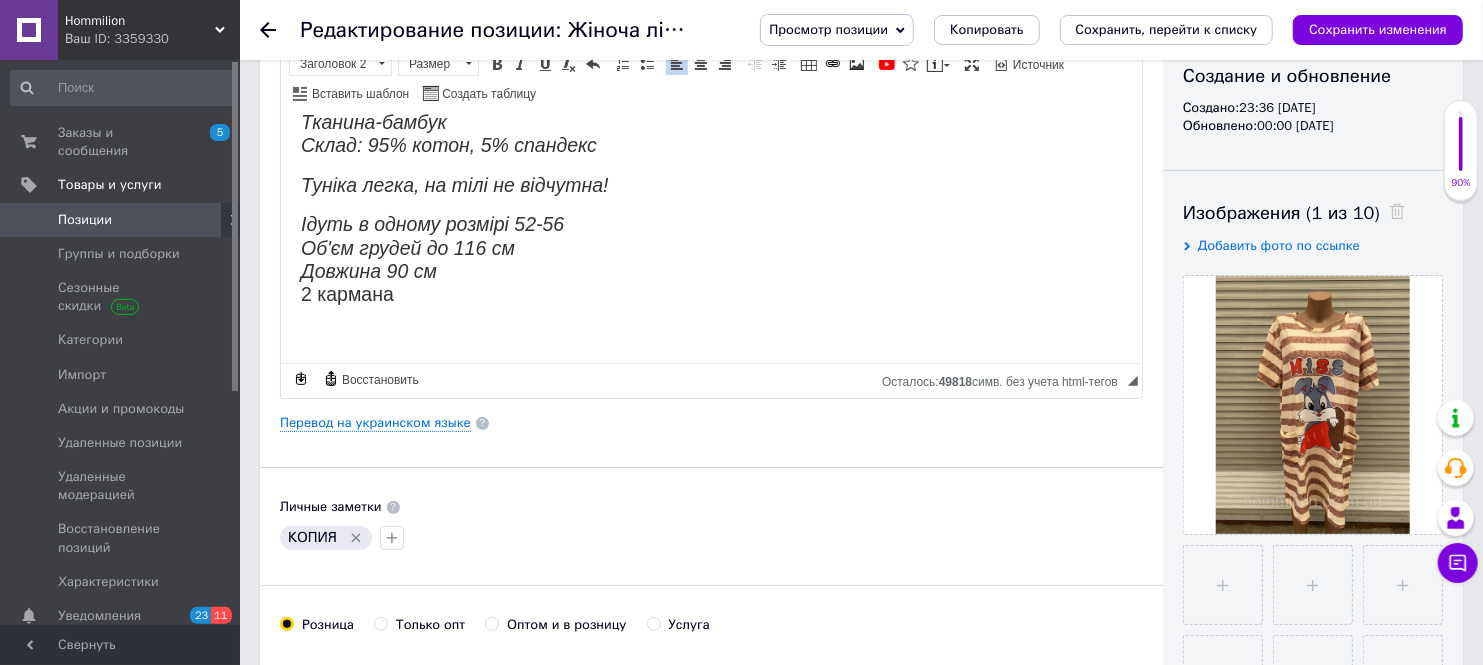 drag, startPoint x: 458, startPoint y: 337, endPoint x: 330, endPoint y: 328, distance: 128.31601 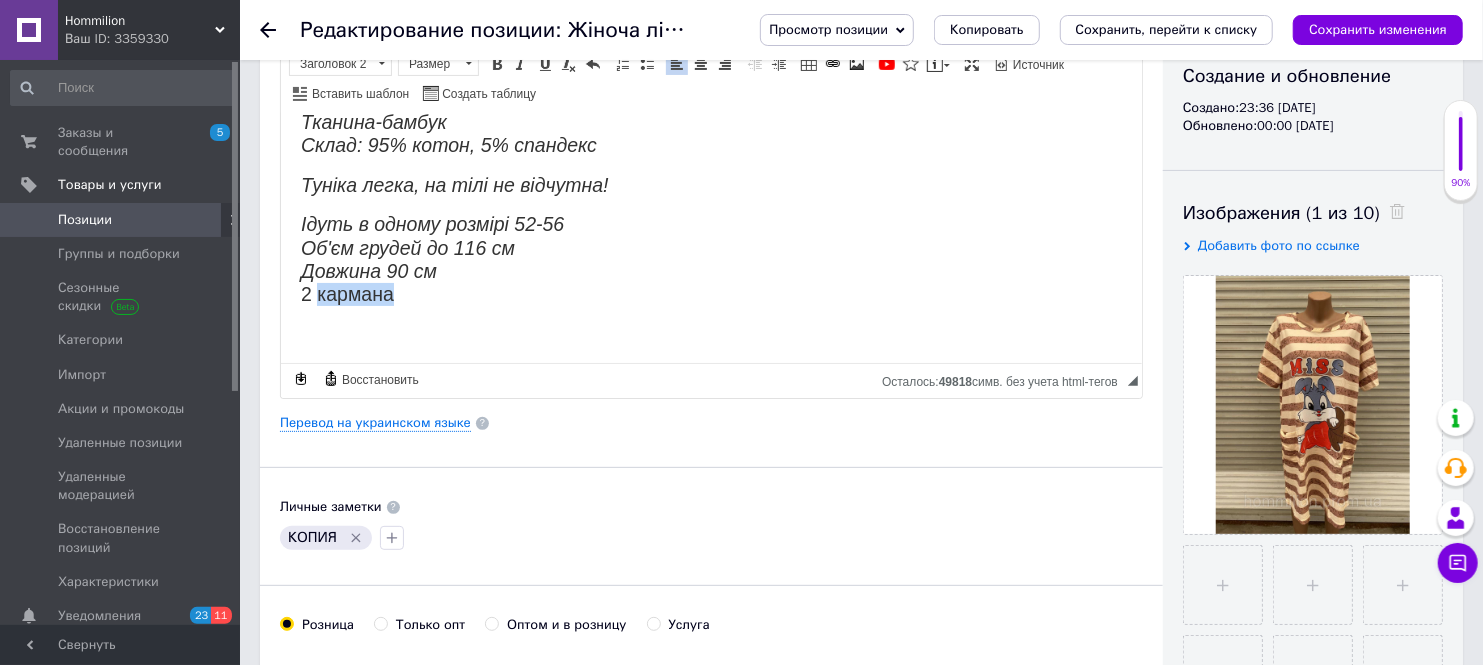 click on "Ідуть в одному розмірі 52-56 Об'єм грудей до 116 см Довжина 90 см 2 кармана" at bounding box center [710, 259] 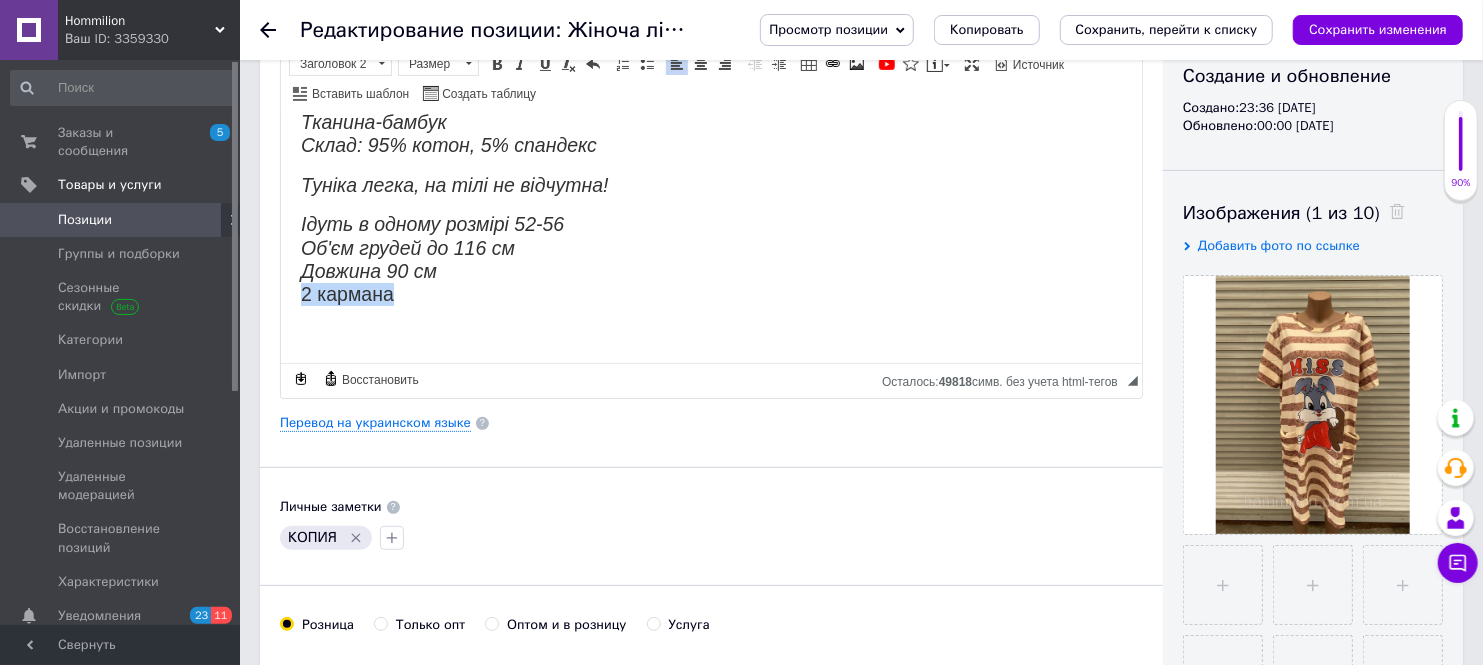 click on "Ідуть в одному розмірі 52-56 Об'єм грудей до 116 см Довжина 90 см 2 кармана" at bounding box center (710, 259) 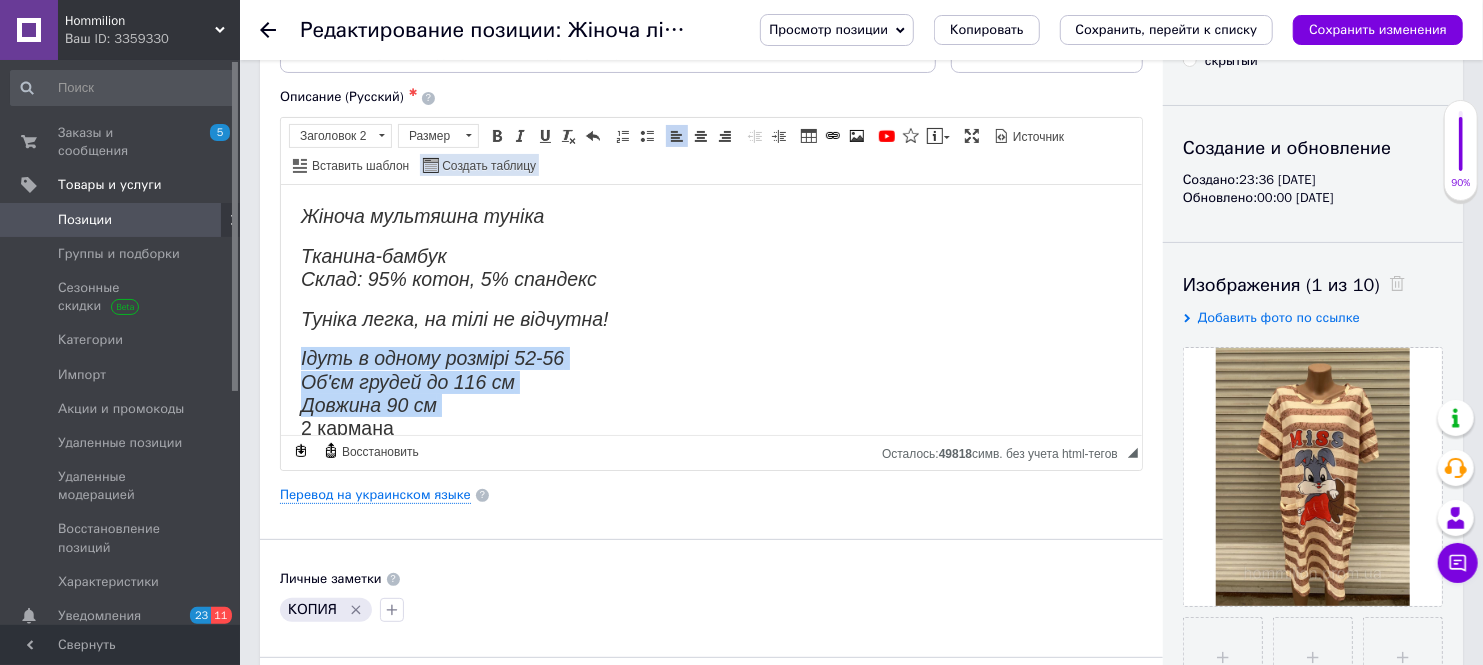 scroll, scrollTop: 111, scrollLeft: 0, axis: vertical 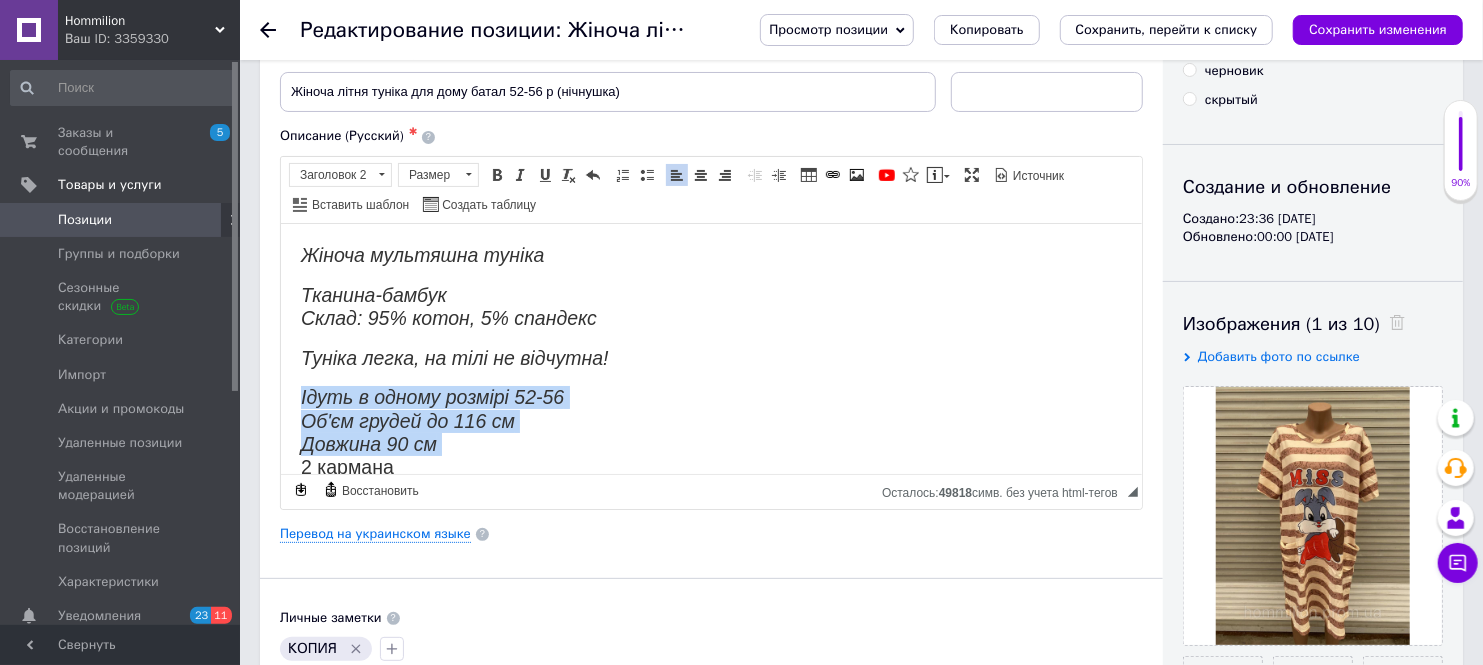 click on "Полужирный  Комбинация клавиш Ctrl+B   Курсив  Комбинация клавиш Ctrl+I   Подчеркнутый  Комбинация клавиш Ctrl+U   Убрать форматирование   Отменить  Комбинация клавиш Ctrl+Z" at bounding box center [545, 175] 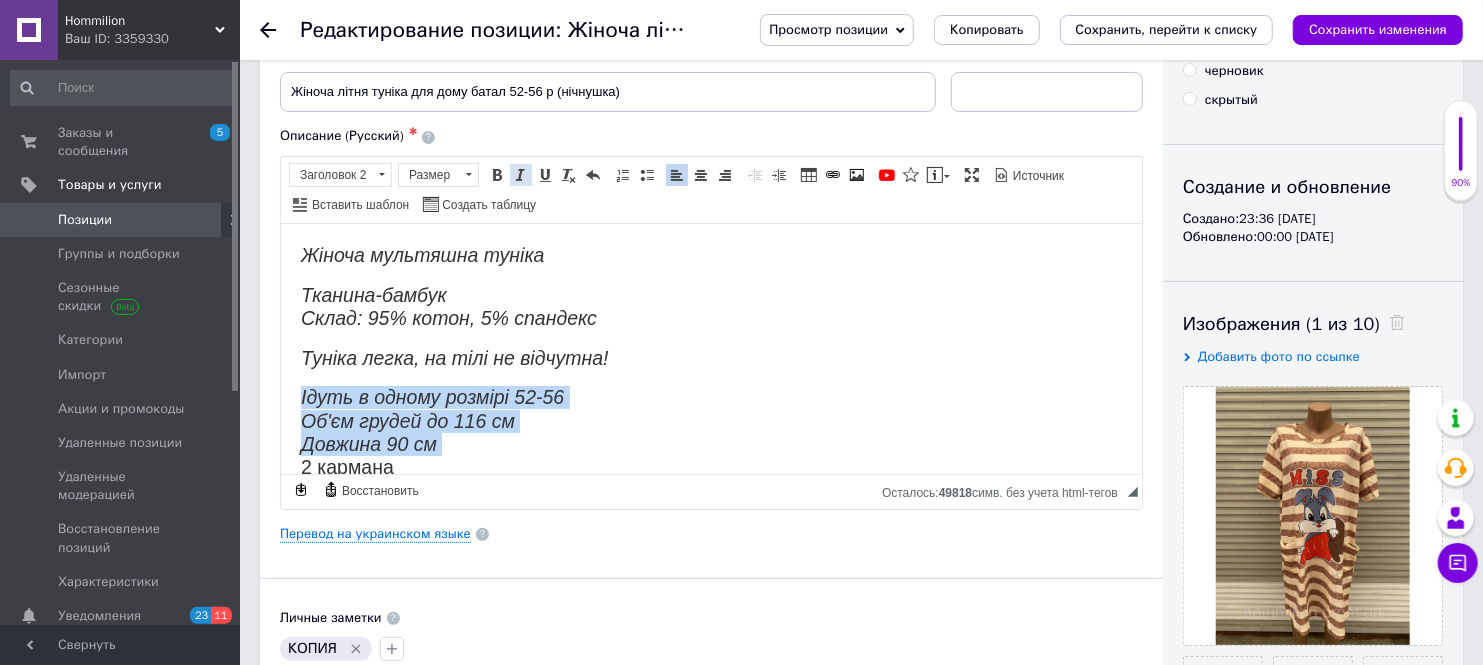 click at bounding box center (521, 175) 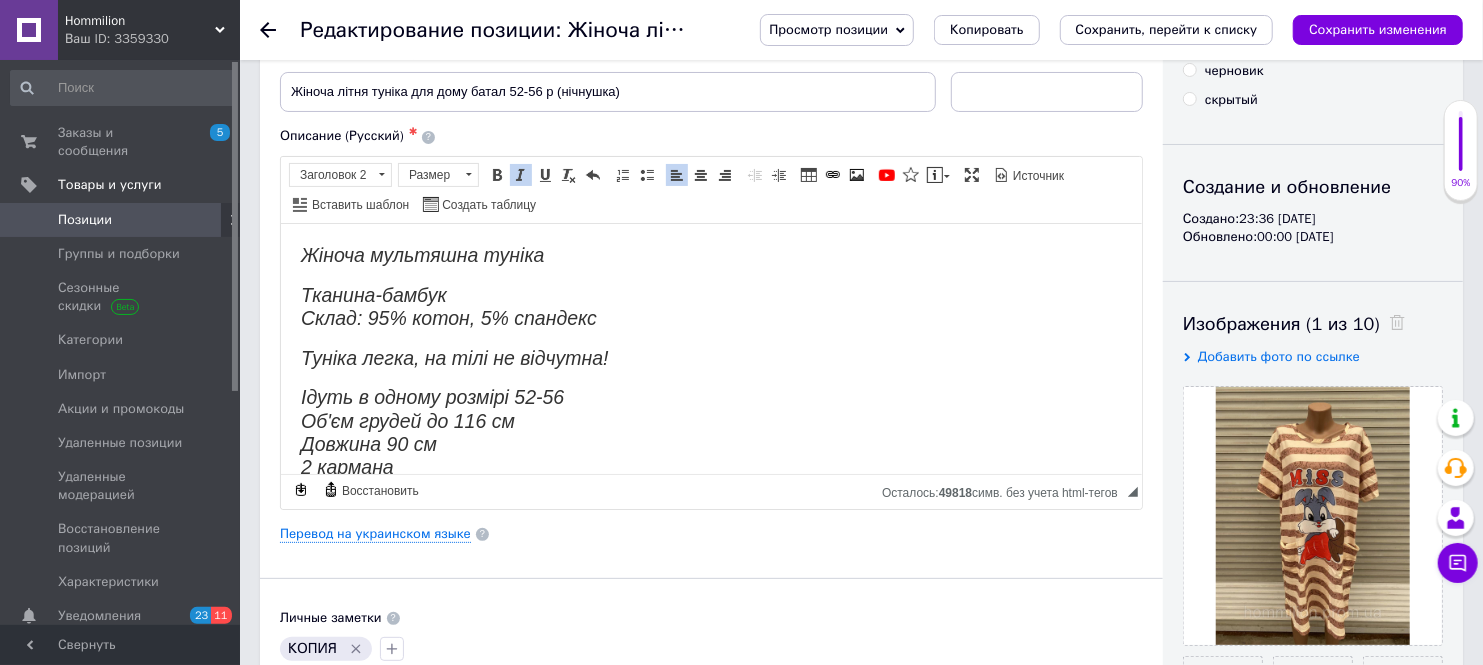 click on "Жіноча мультяшна туніка Тканина-бамбук Склад: 95% котон, 5% спандекс Туніка легка, на тілі не відчутна! Ідуть в одному розмірі 52-56 Об'єм грудей до 116 см Довжина 90 см 2 кармана" at bounding box center [710, 379] 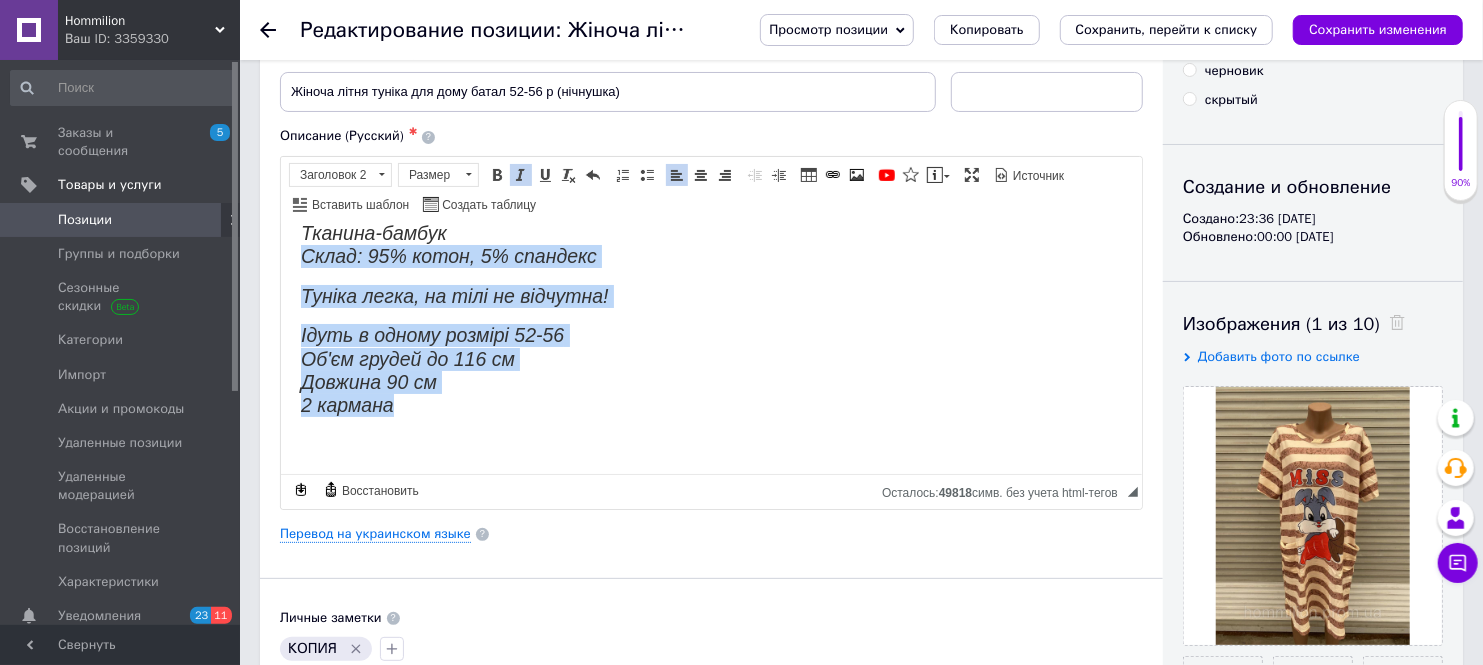 scroll, scrollTop: 0, scrollLeft: 0, axis: both 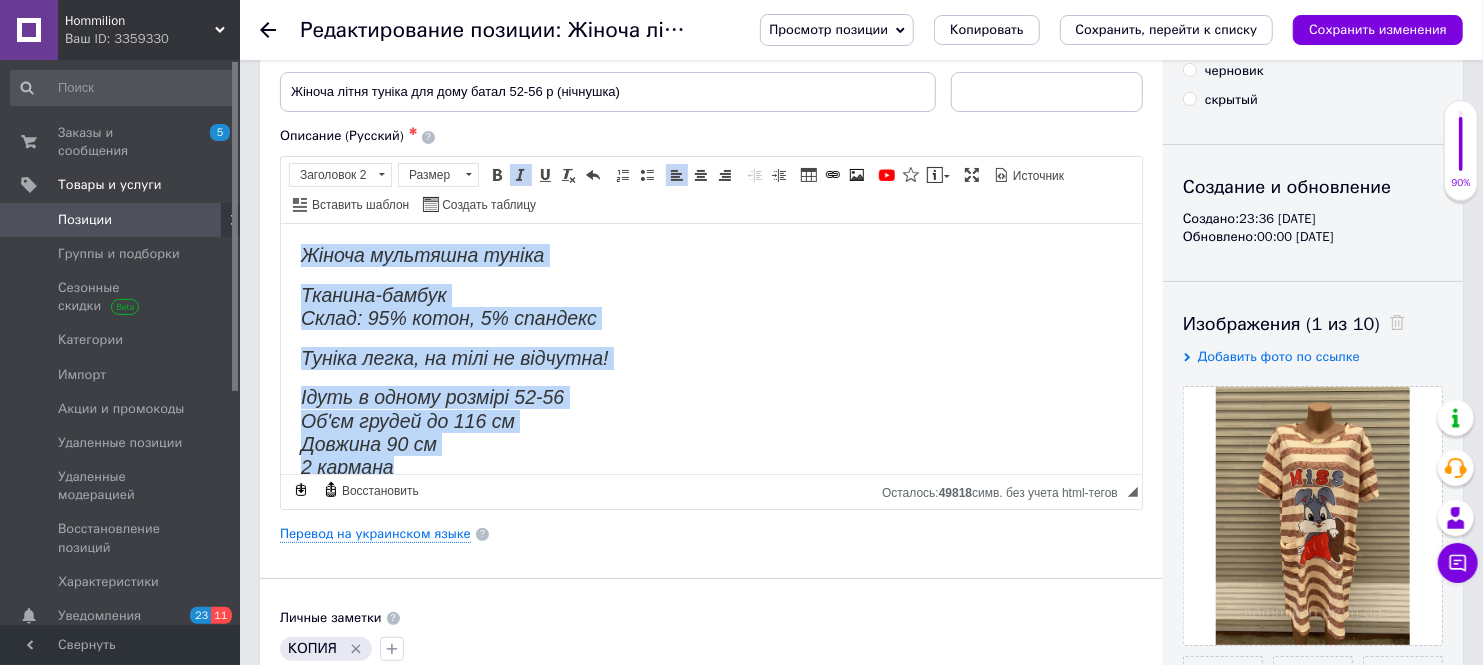 drag, startPoint x: 424, startPoint y: 406, endPoint x: 293, endPoint y: 230, distance: 219.40146 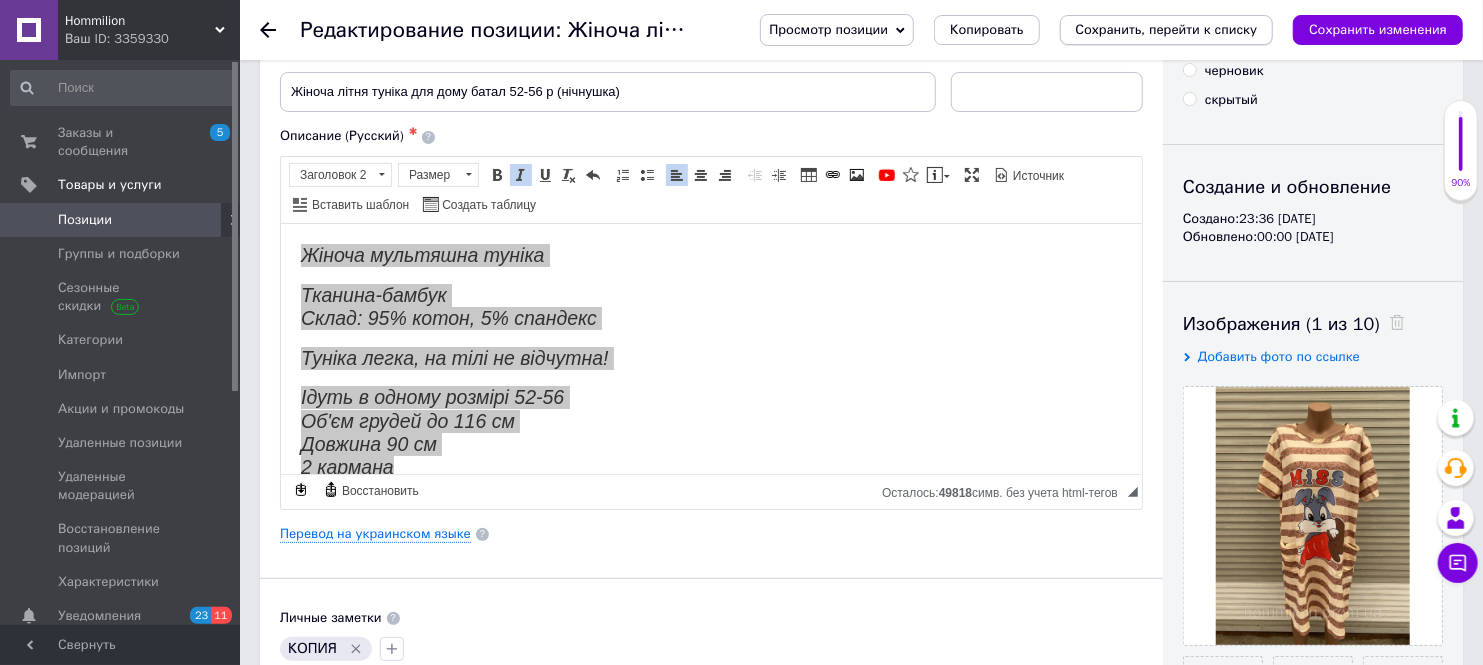click on "Сохранить, перейти к списку" at bounding box center (1167, 29) 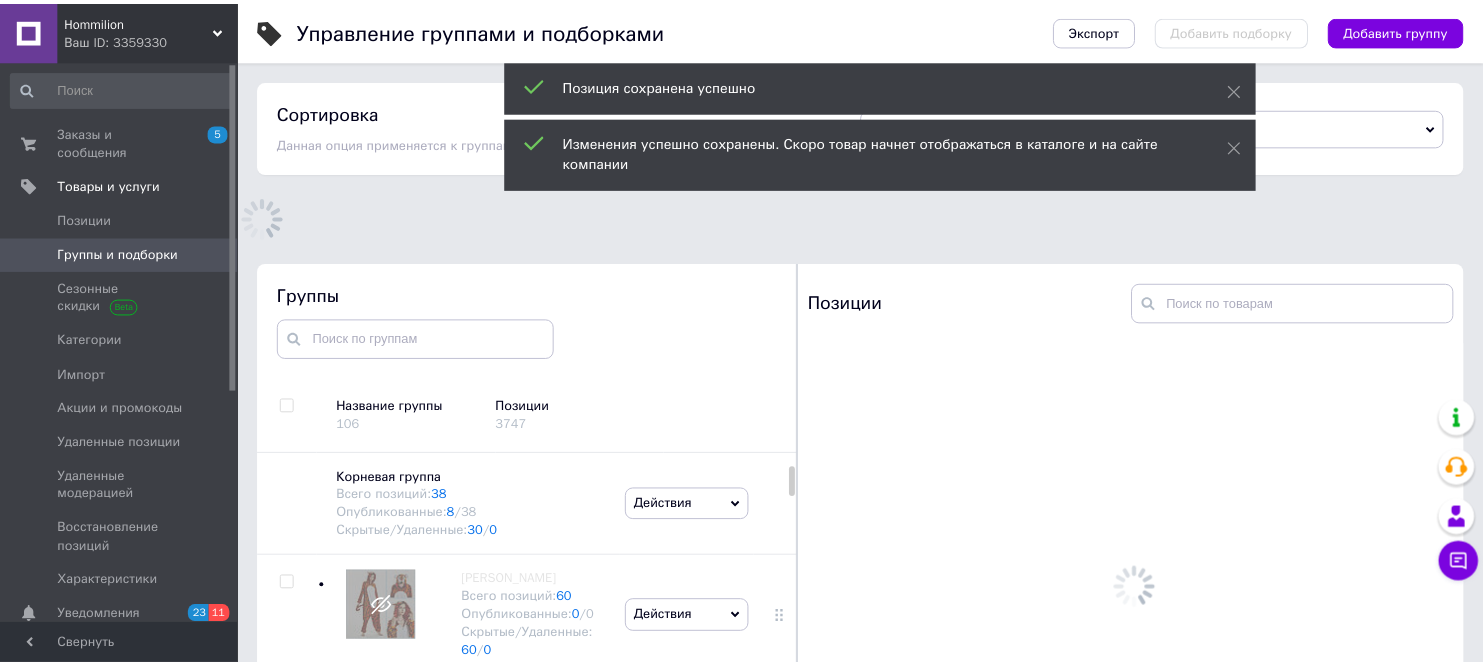 scroll, scrollTop: 733, scrollLeft: 0, axis: vertical 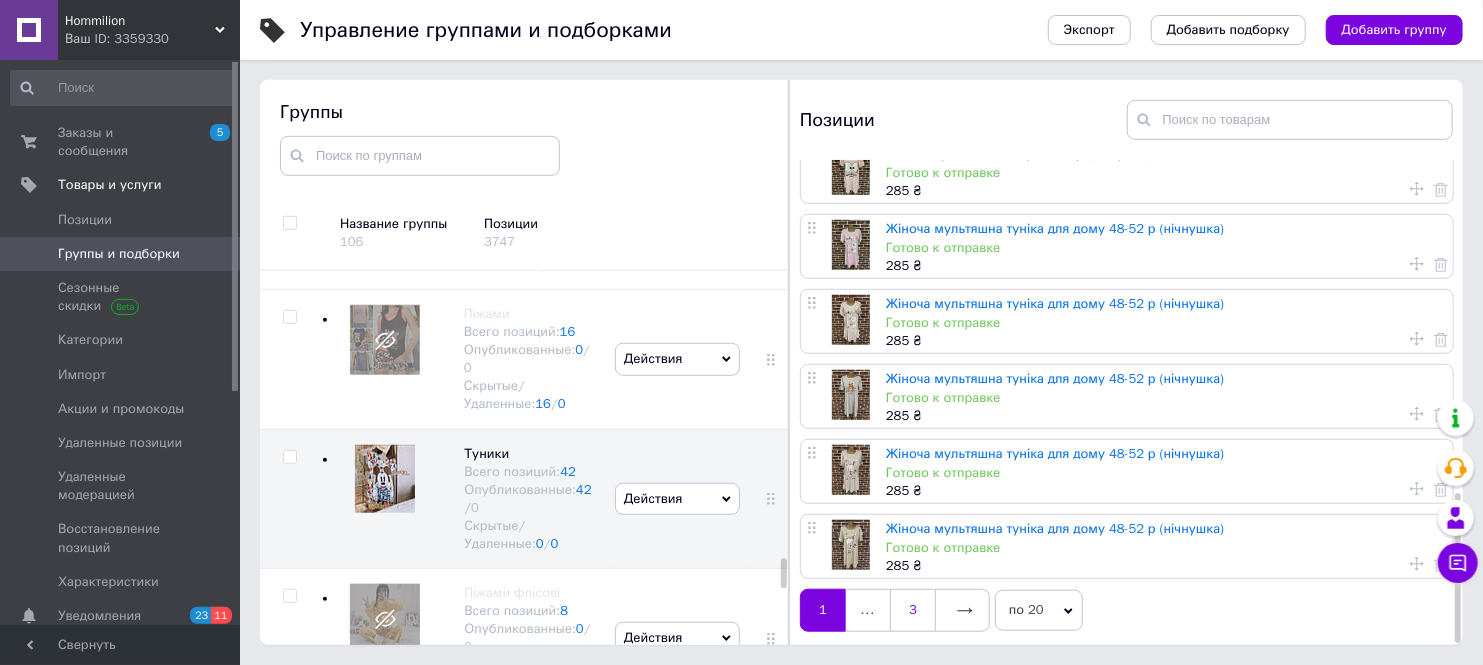 click on "3" at bounding box center (912, 610) 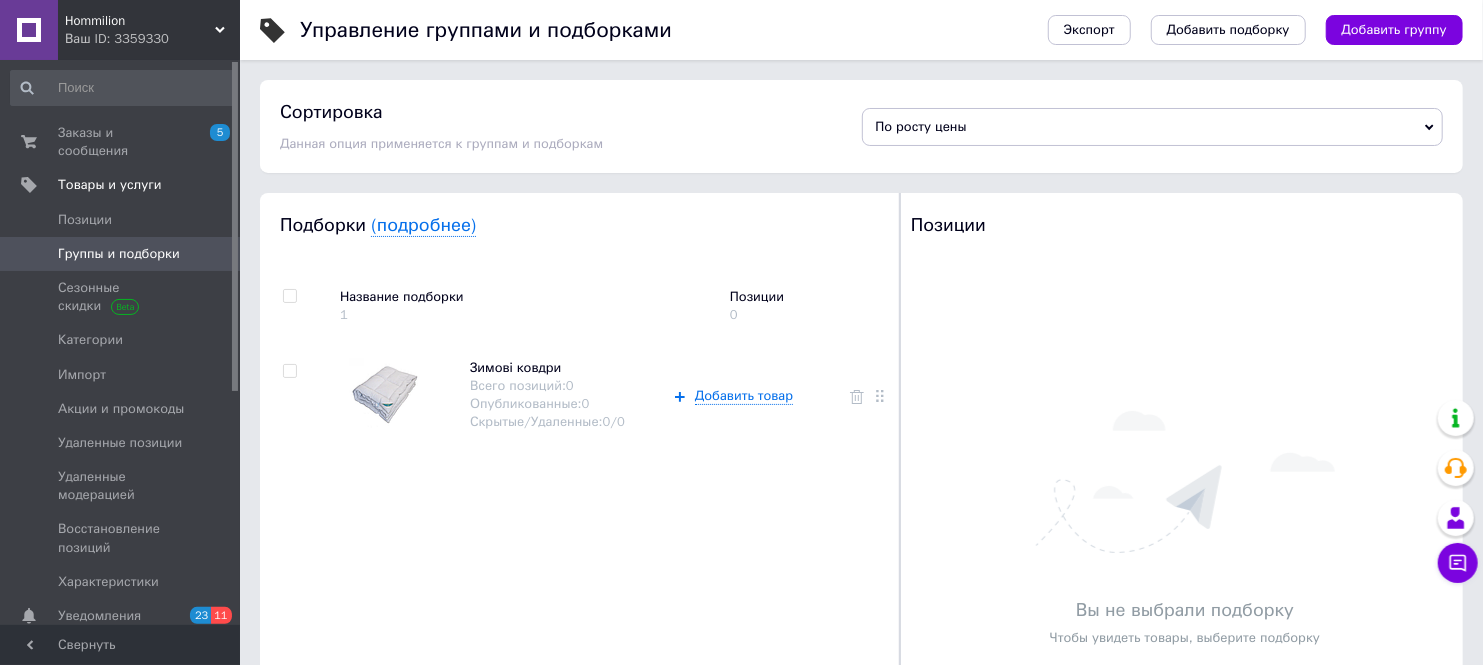 scroll, scrollTop: 0, scrollLeft: 0, axis: both 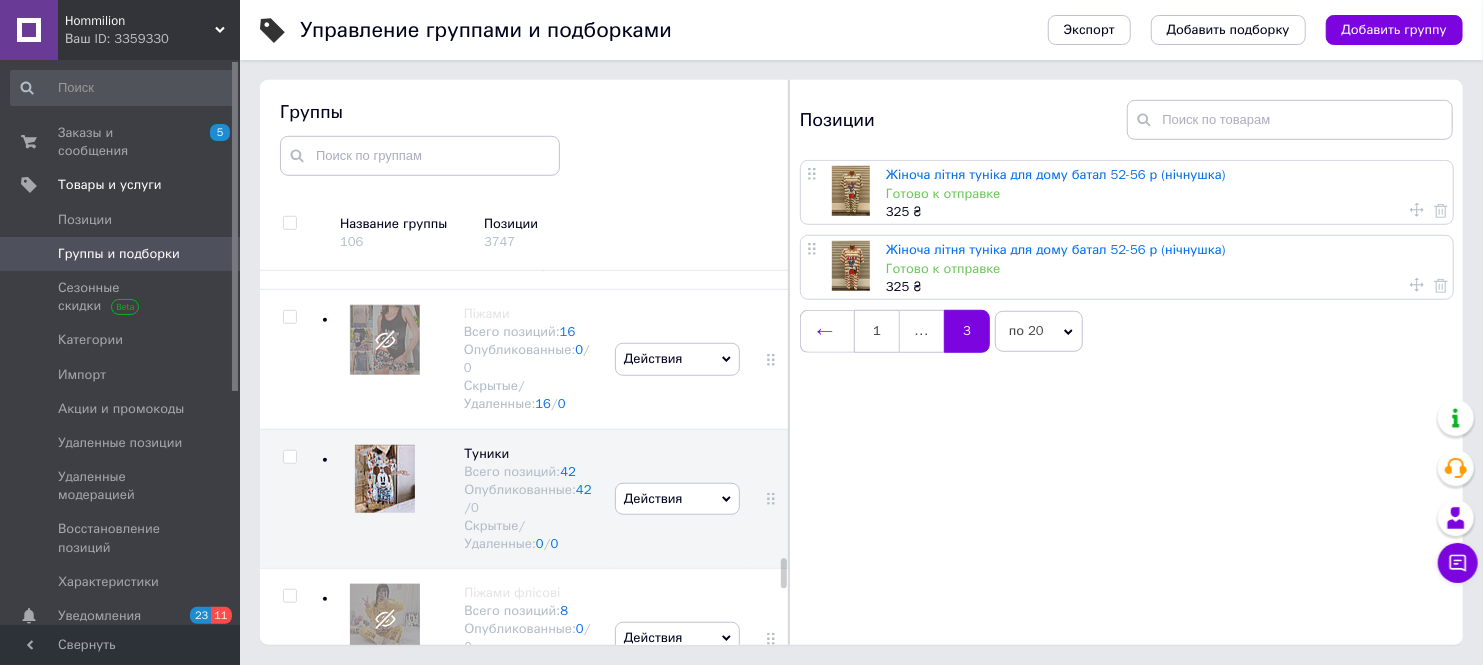 click at bounding box center (827, 331) 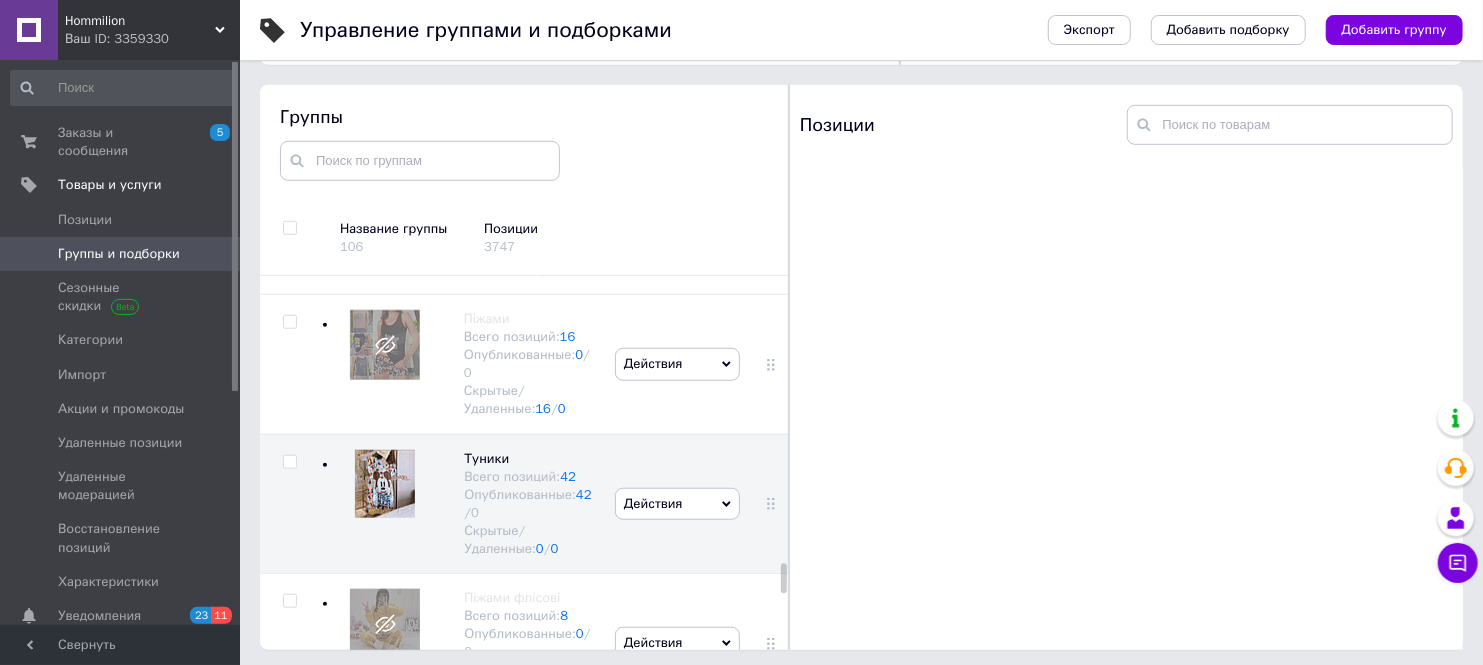 scroll, scrollTop: 733, scrollLeft: 0, axis: vertical 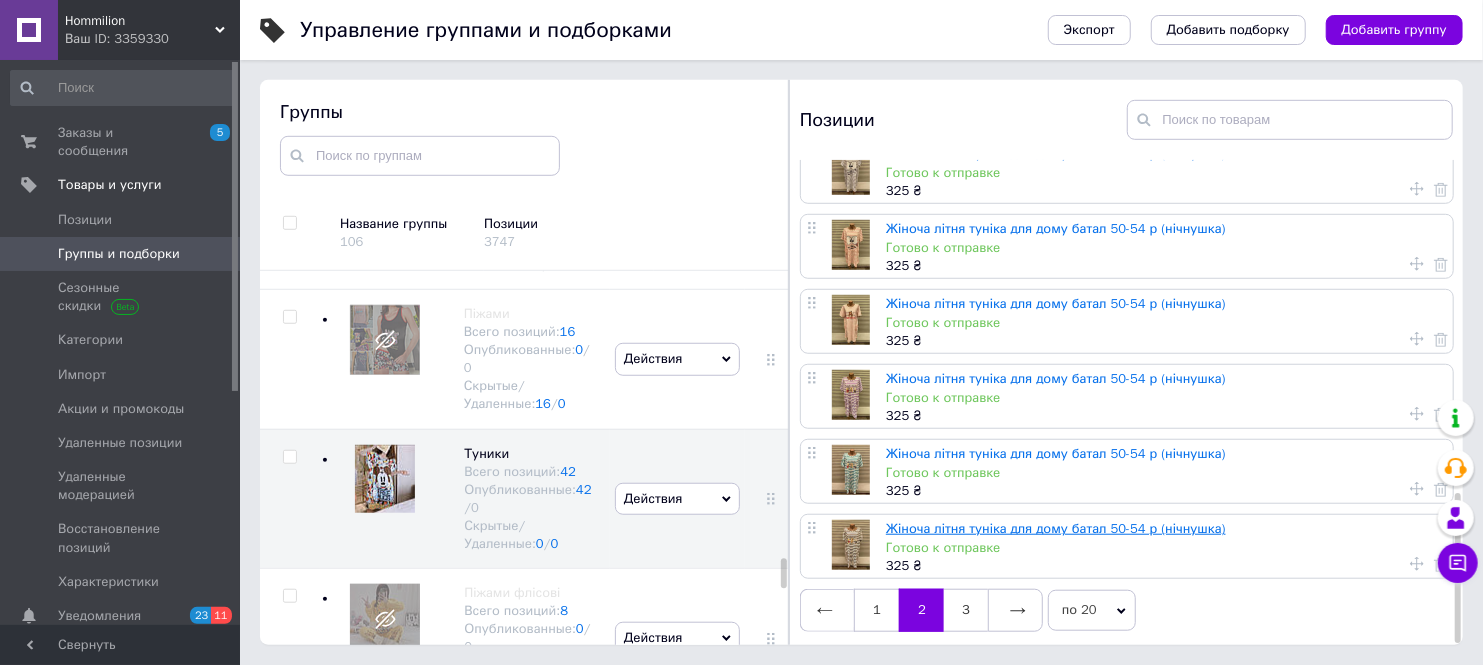click on "Жіноча літня туніка для дому батал 50-54 р (нічнушка)" at bounding box center [1056, 528] 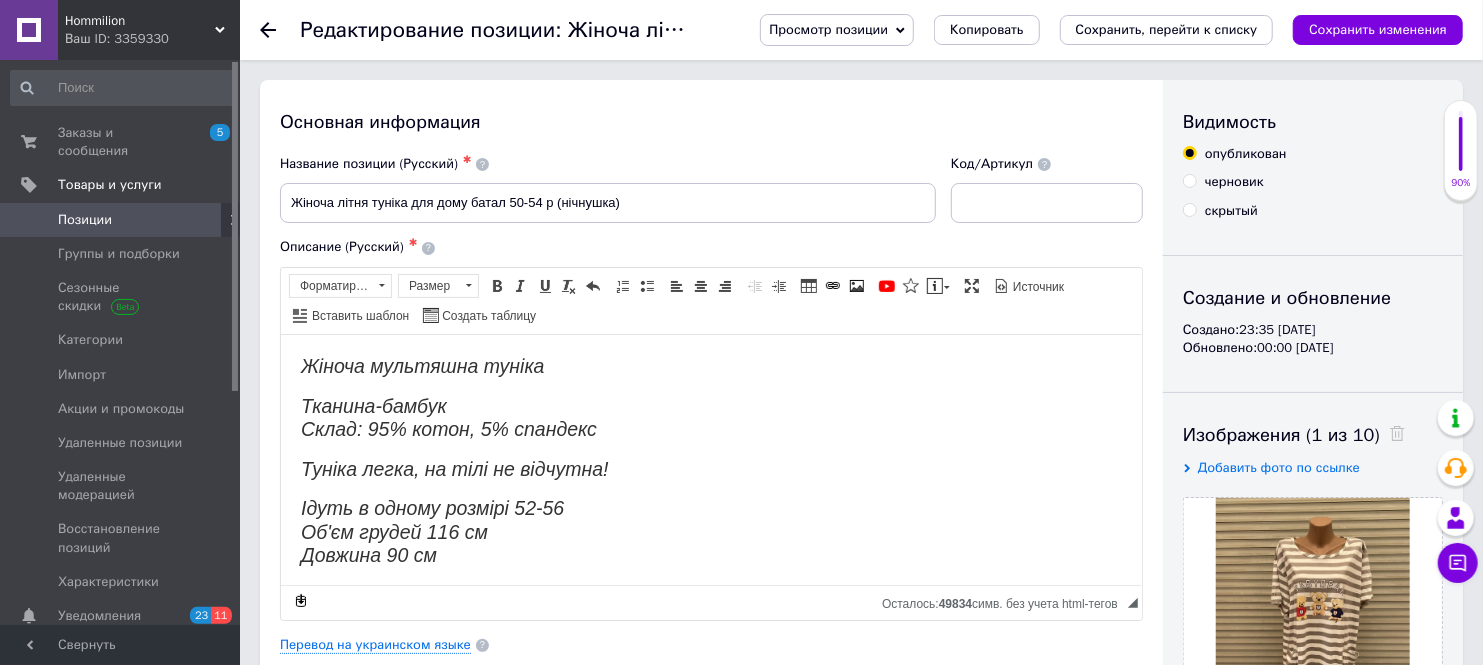 scroll, scrollTop: 2, scrollLeft: 0, axis: vertical 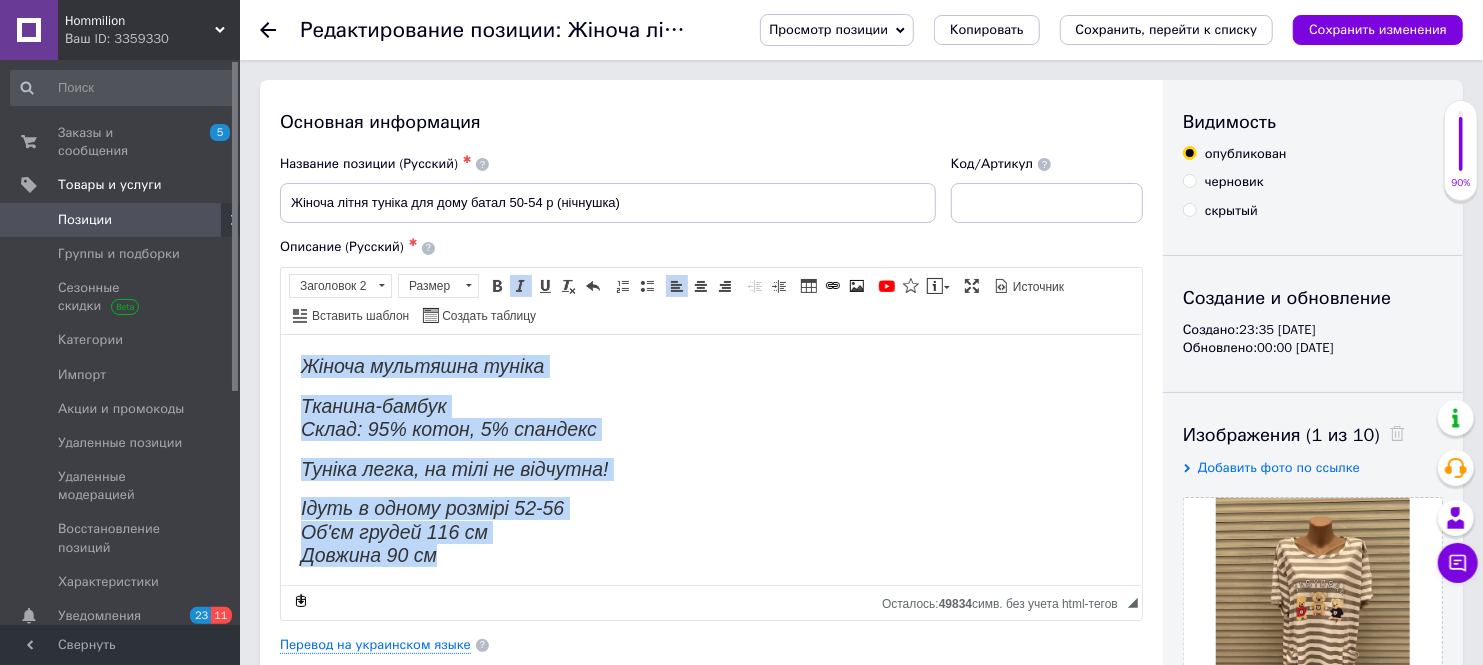 drag, startPoint x: 488, startPoint y: 550, endPoint x: 280, endPoint y: 341, distance: 294.86438 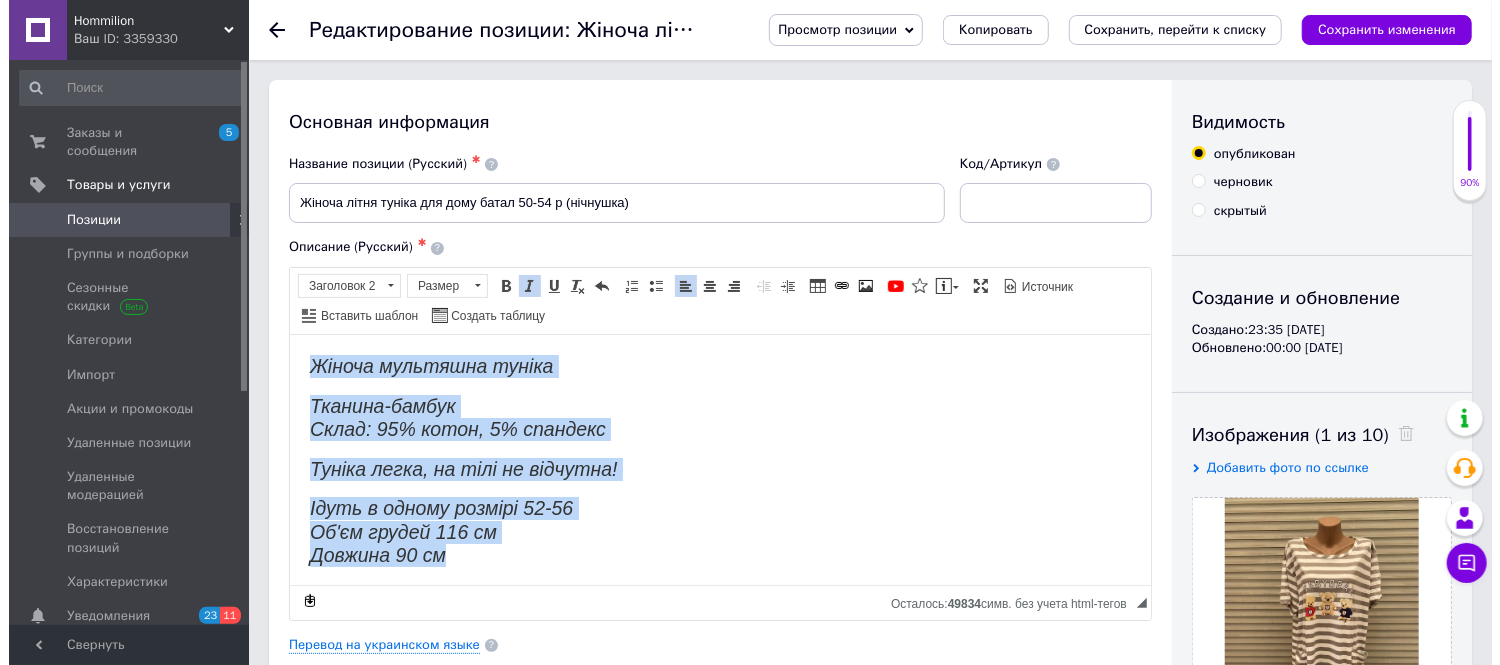 scroll, scrollTop: 4, scrollLeft: 0, axis: vertical 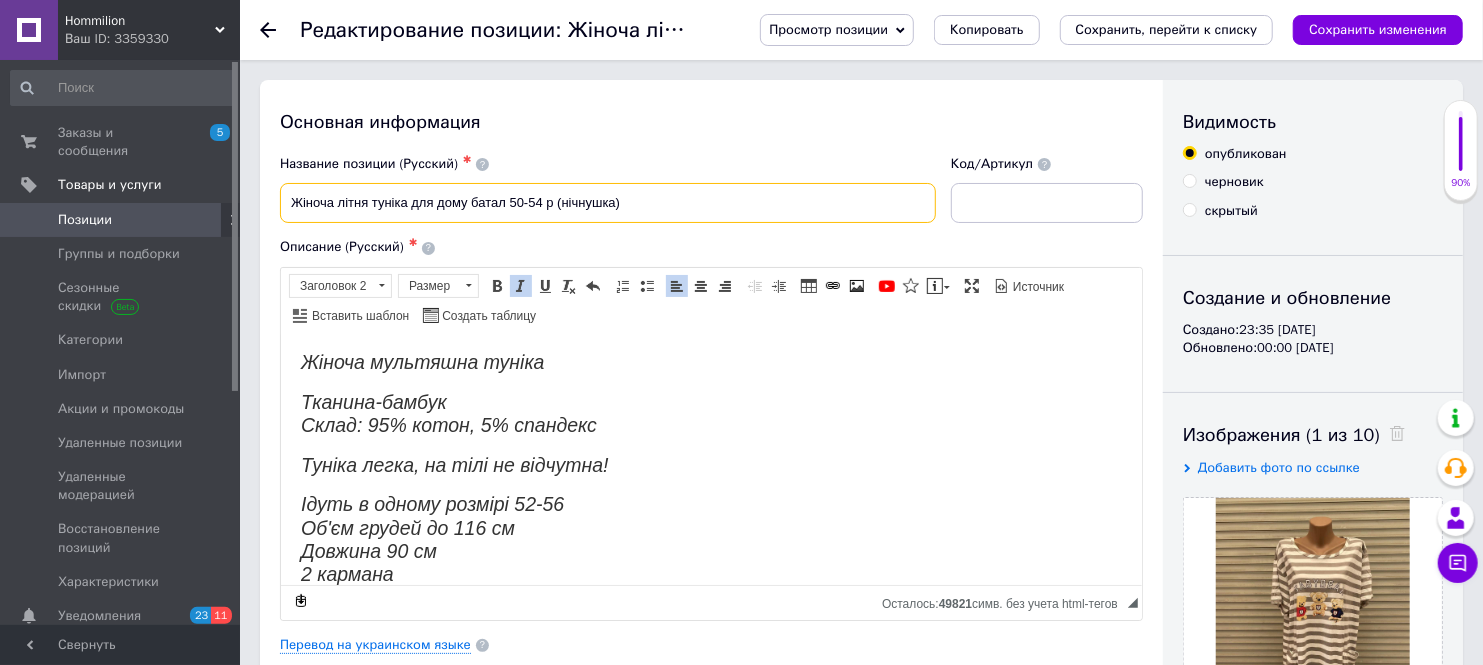 click on "Жіноча літня туніка для дому батал 50-54 р (нічнушка)" at bounding box center [608, 203] 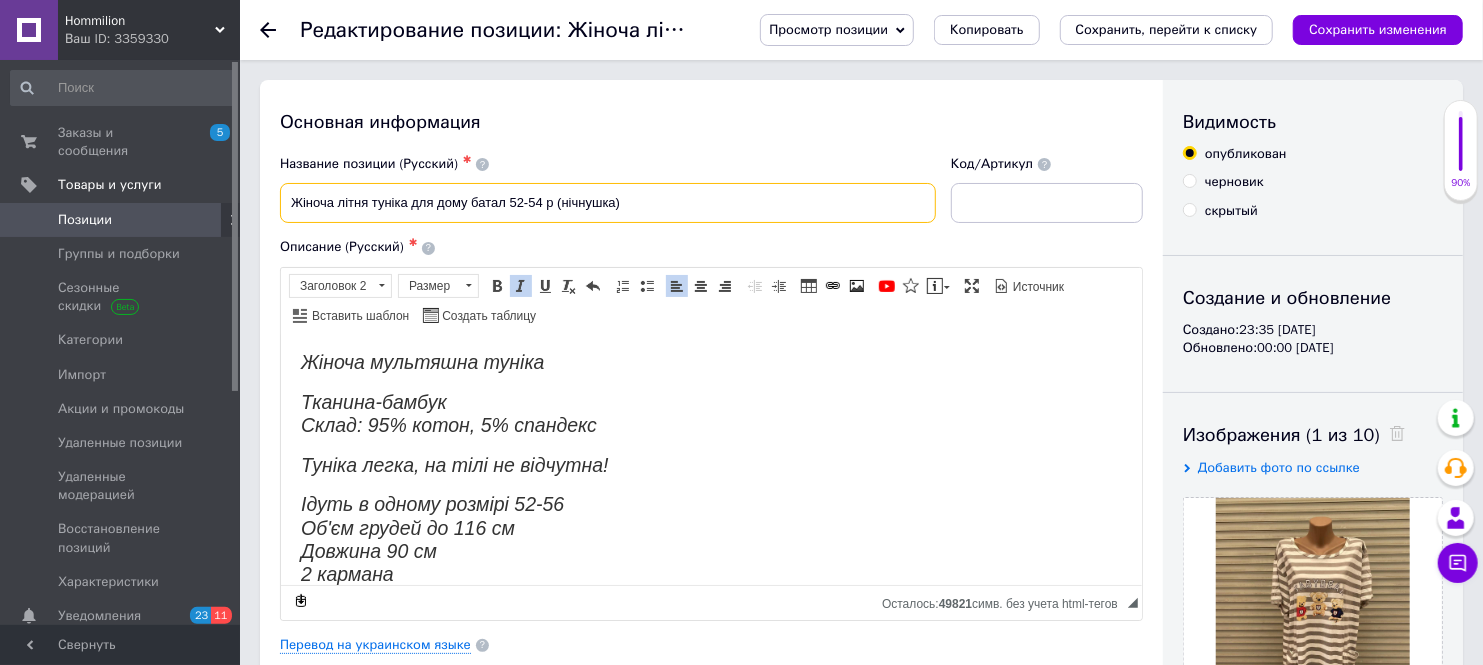 click on "Жіноча літня туніка для дому батал 52-54 р (нічнушка)" at bounding box center (608, 203) 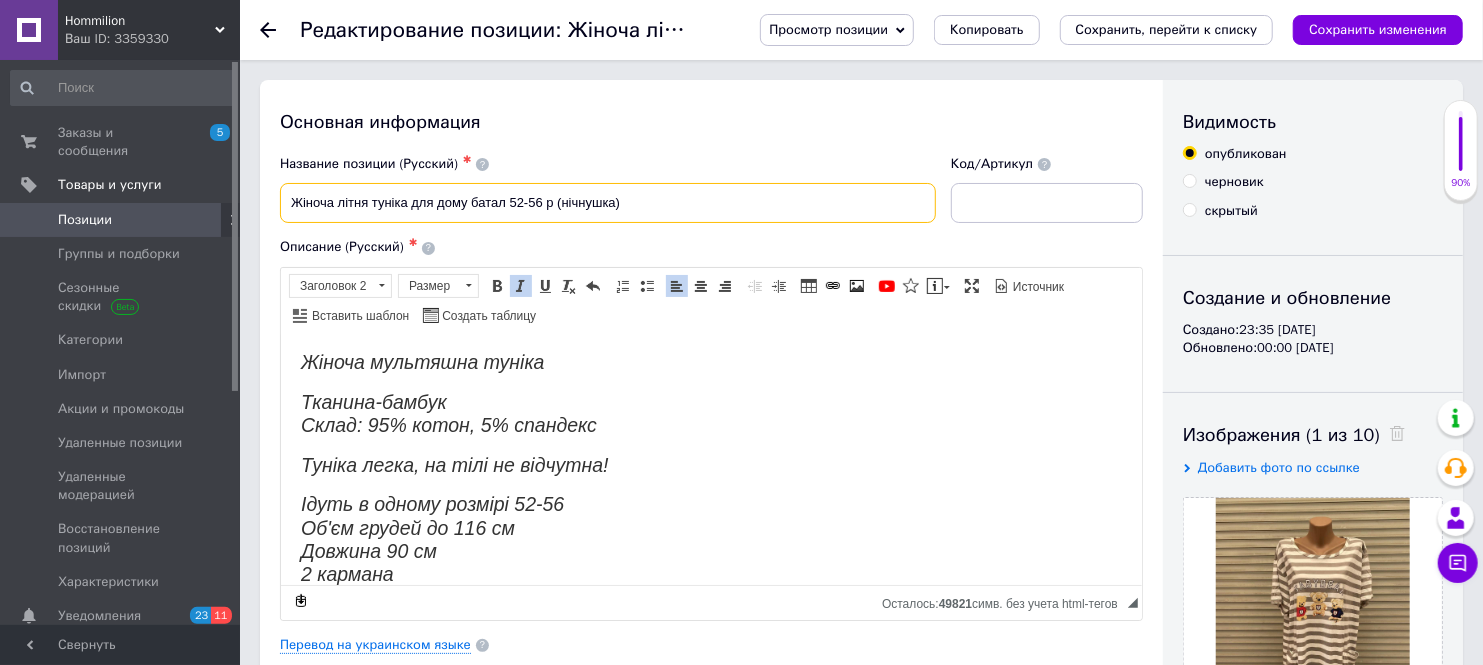 type on "Жіноча літня туніка для дому батал 52-56 р (нічнушка)" 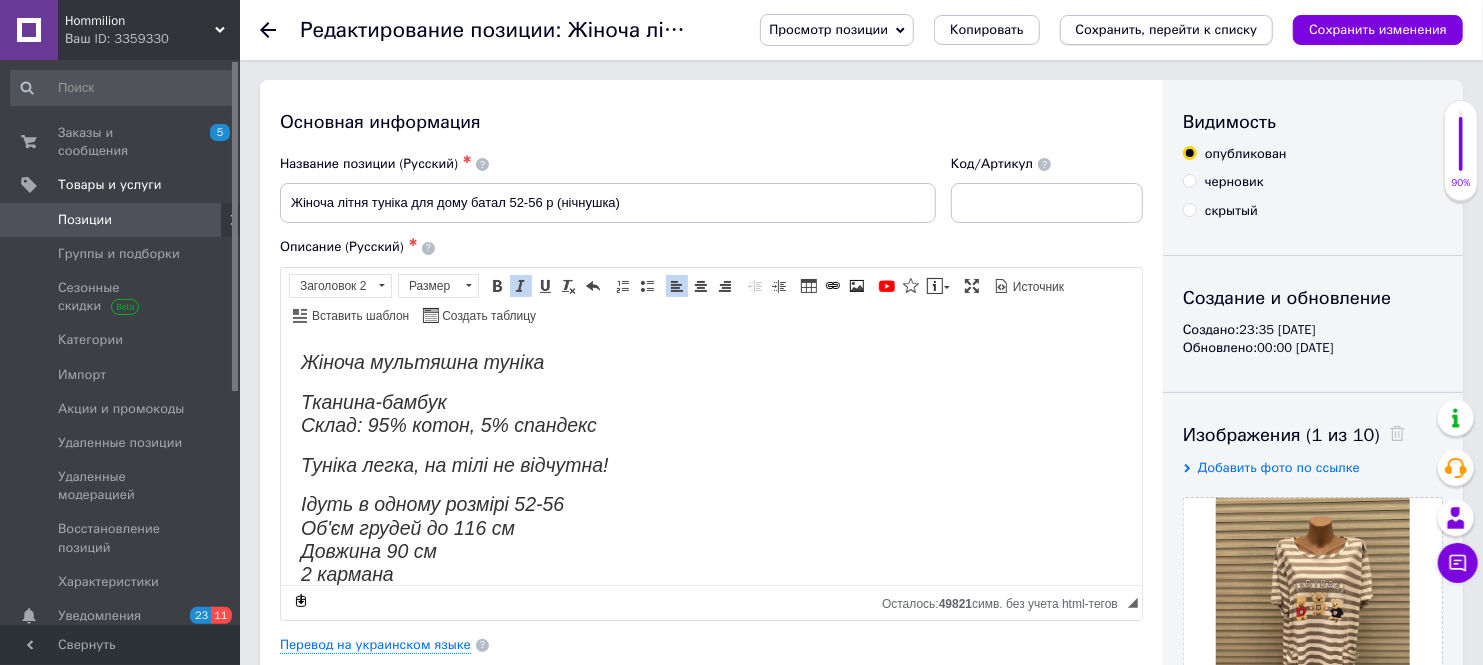 click on "Сохранить, перейти к списку" at bounding box center (1167, 29) 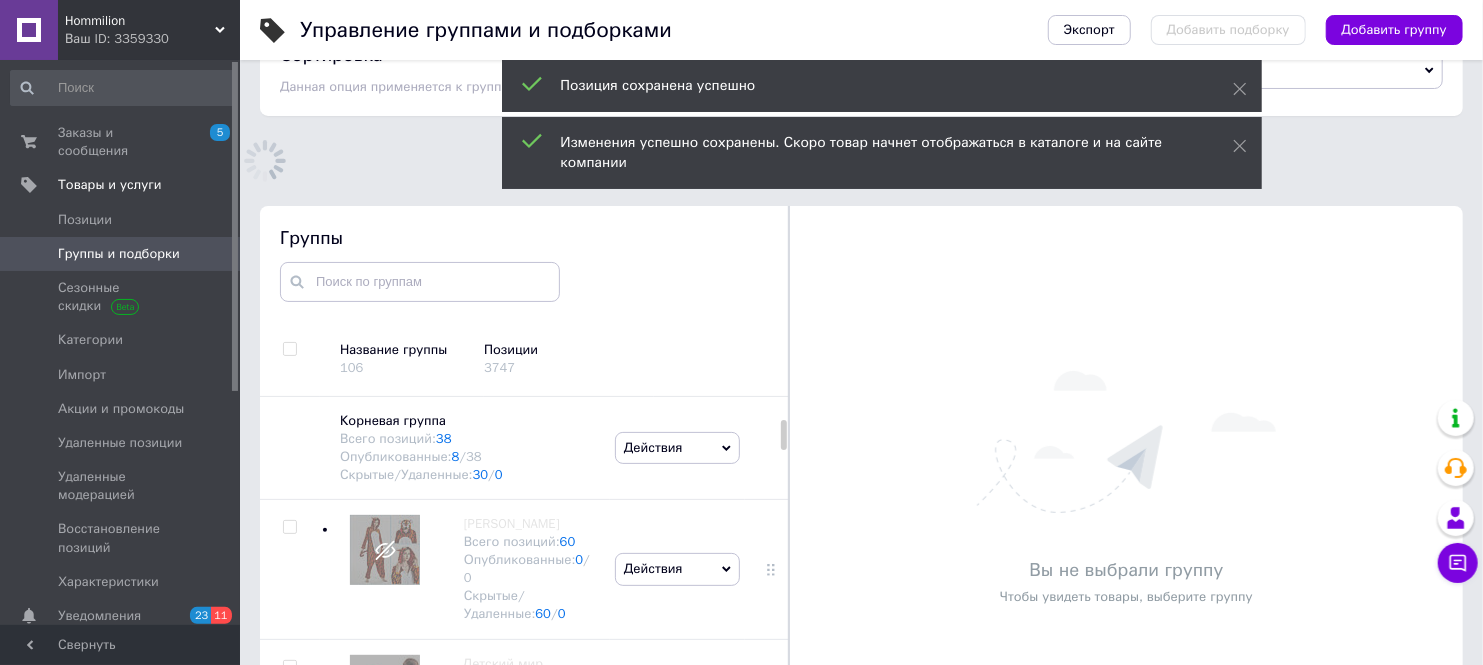scroll, scrollTop: 164, scrollLeft: 0, axis: vertical 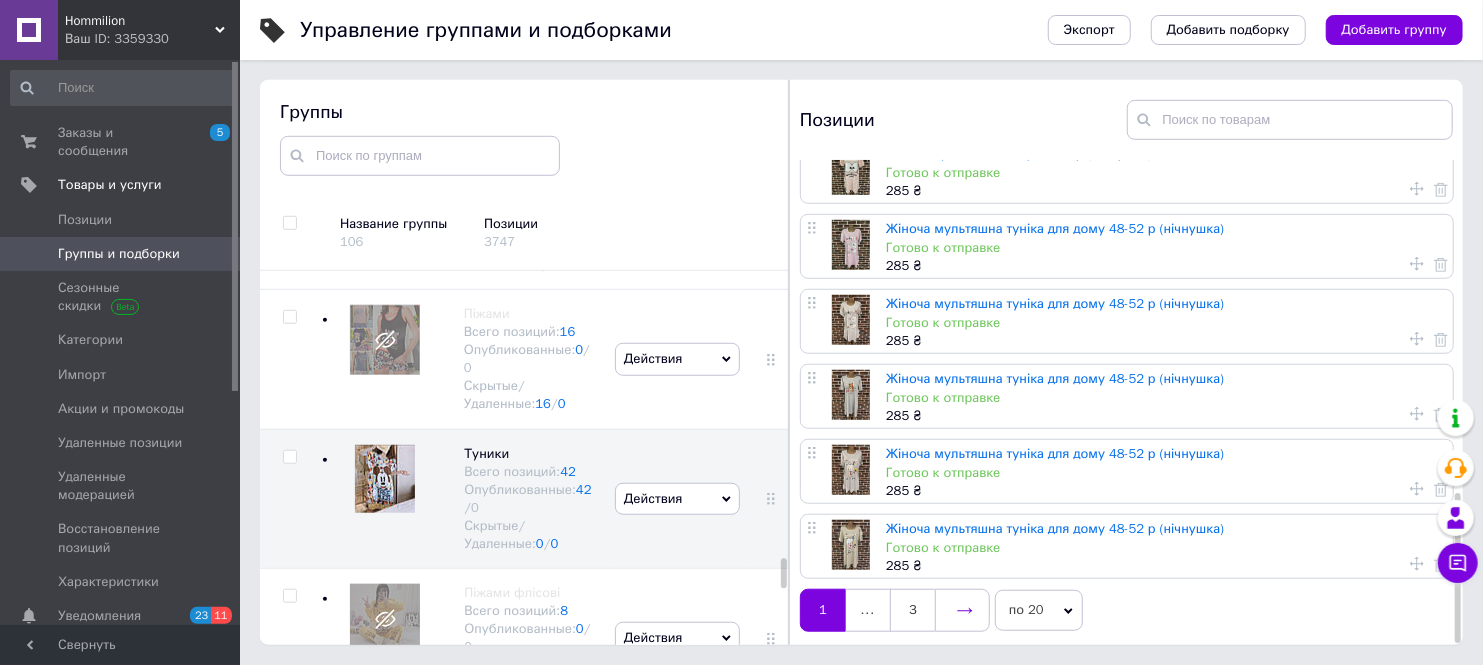 click 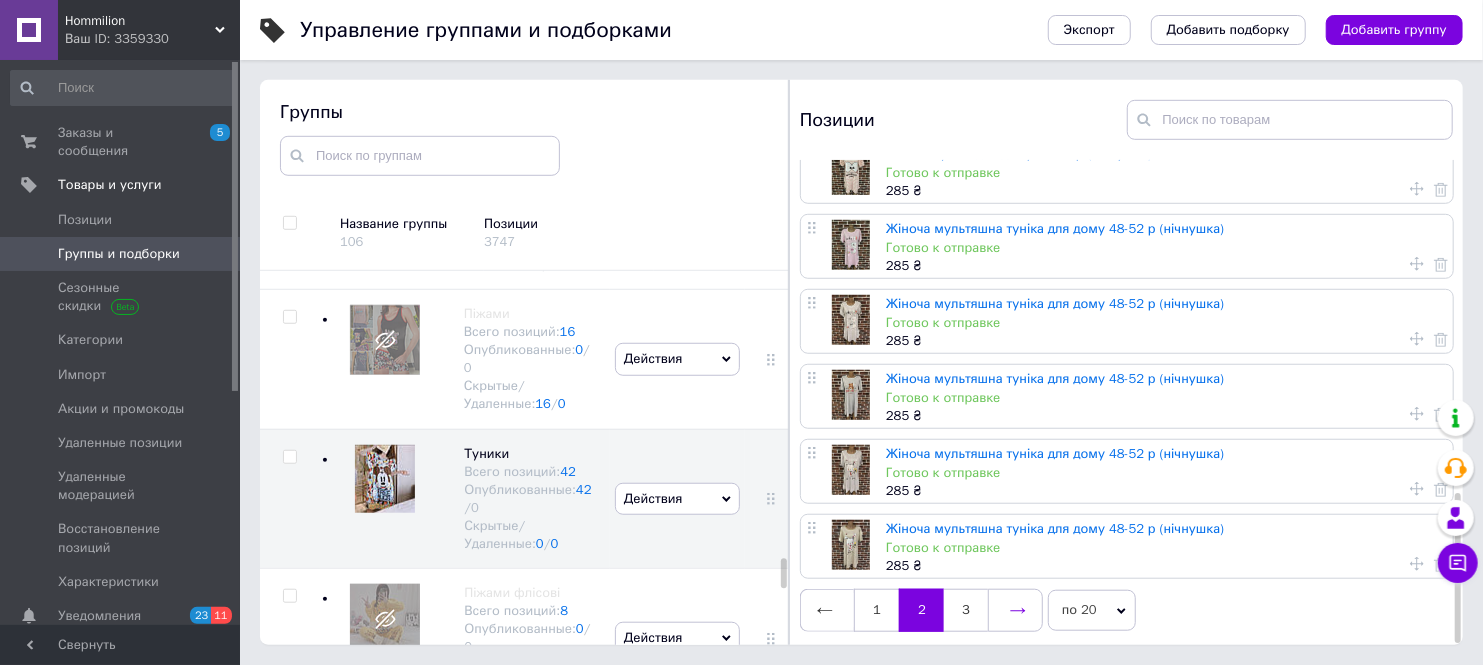 scroll, scrollTop: 0, scrollLeft: 0, axis: both 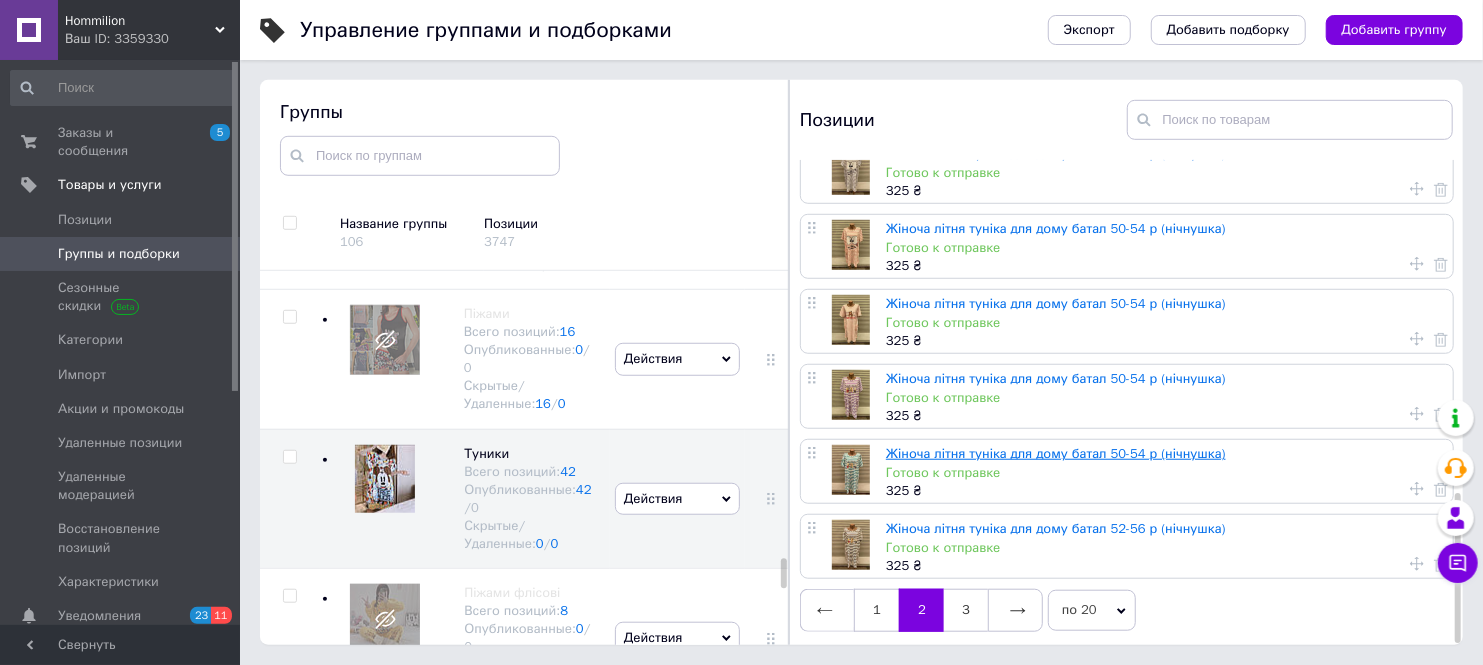 click on "Жіноча літня туніка для дому батал 50-54 р (нічнушка)" at bounding box center (1056, 453) 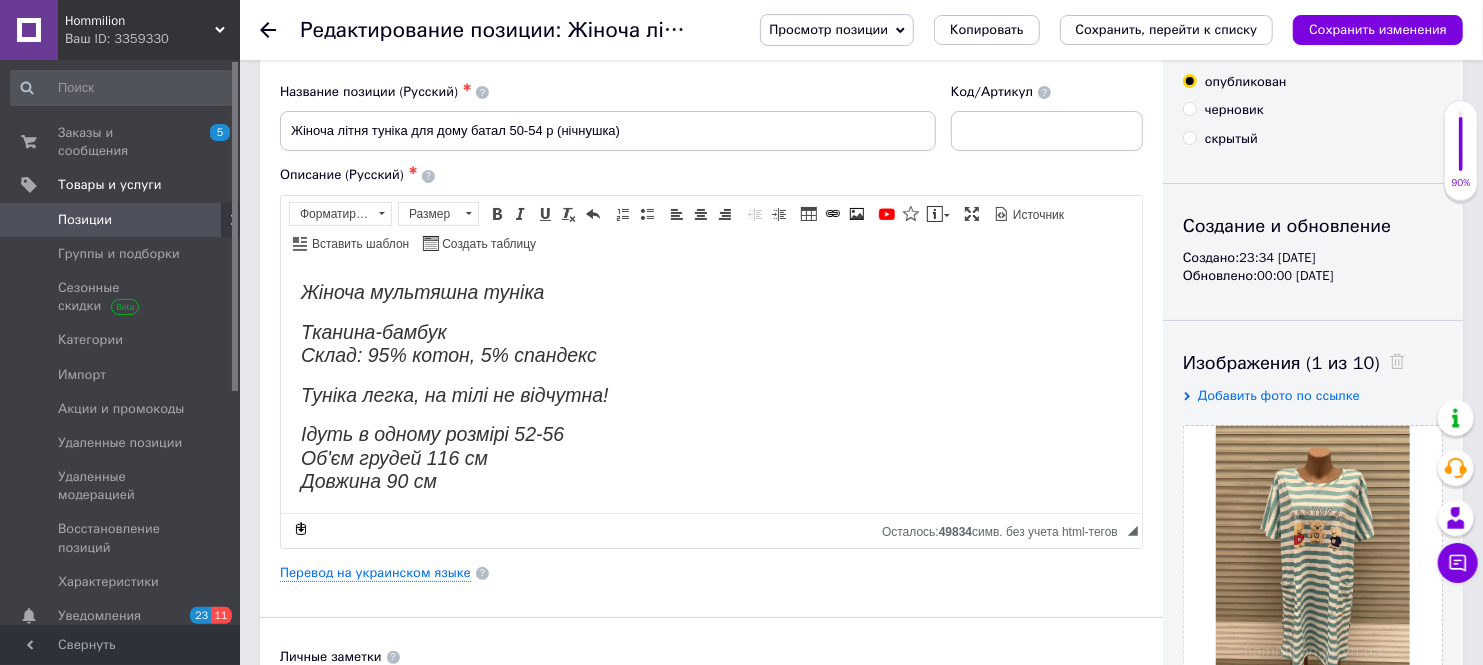 scroll, scrollTop: 111, scrollLeft: 0, axis: vertical 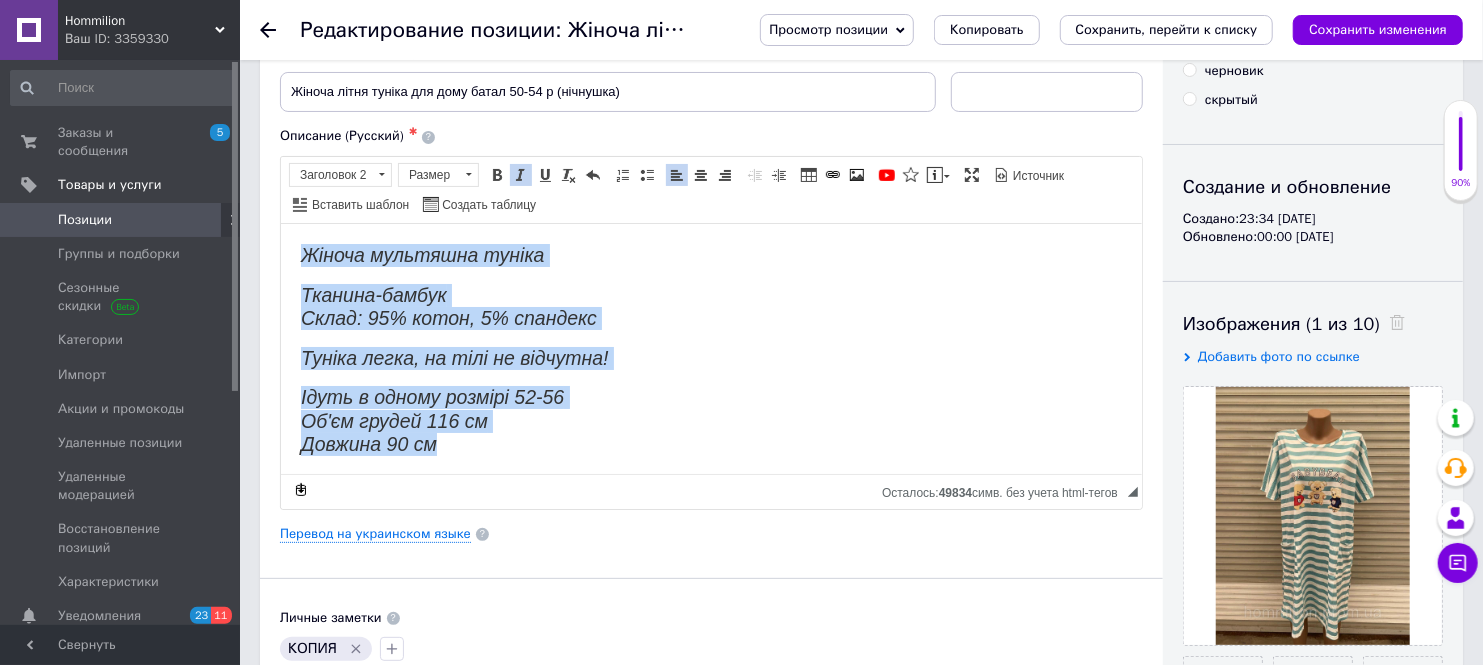 drag, startPoint x: 446, startPoint y: 454, endPoint x: 297, endPoint y: 235, distance: 264.8811 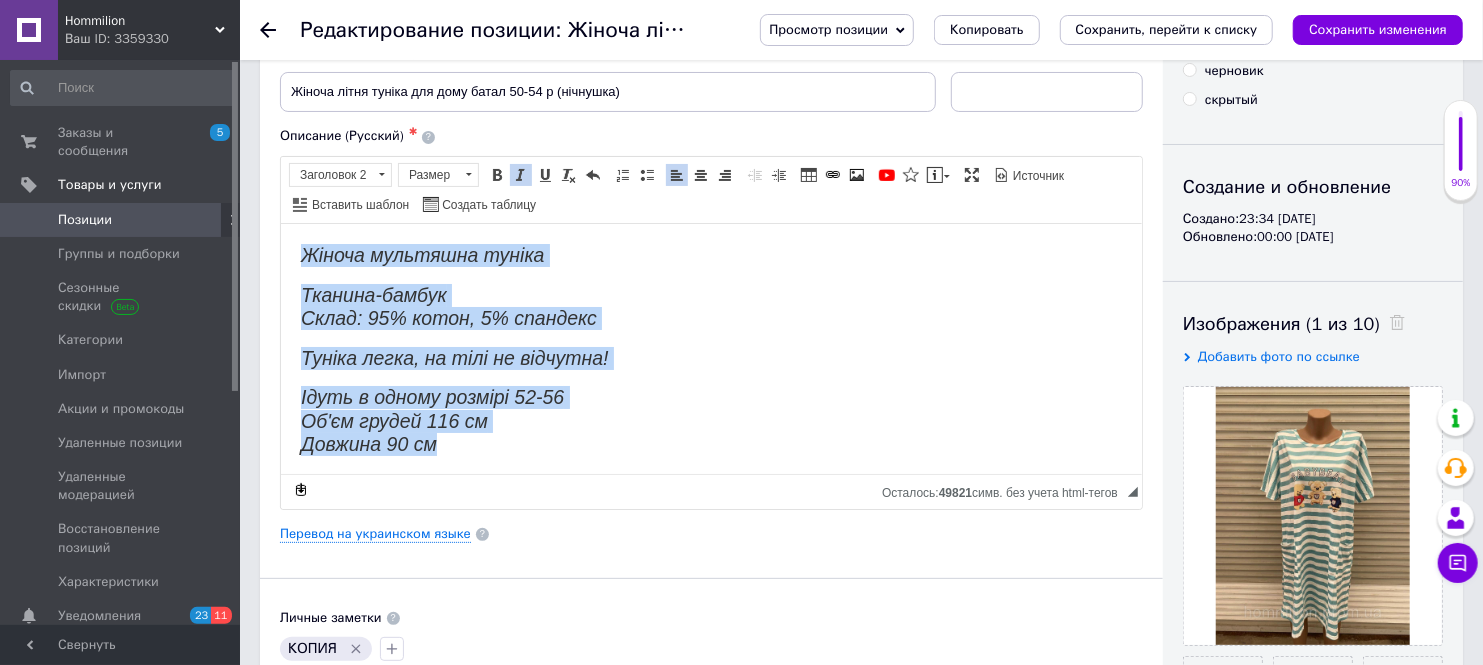 scroll 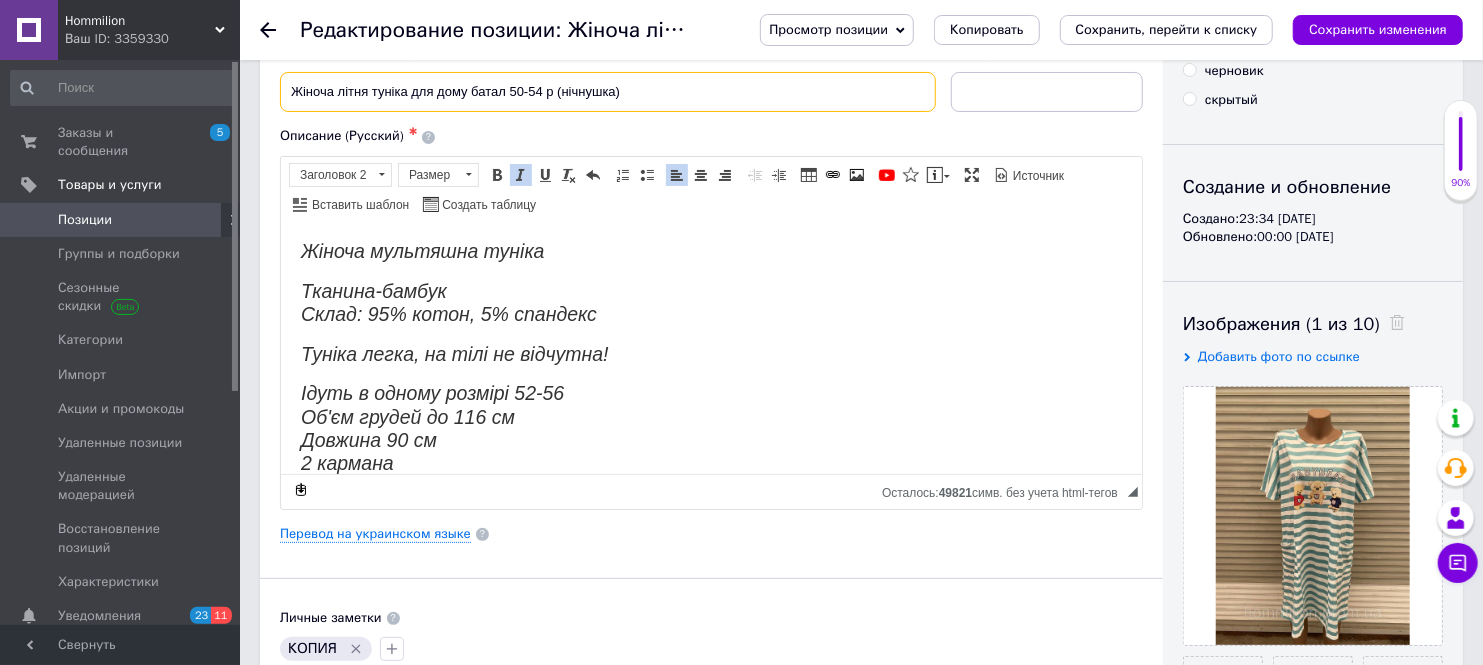 click on "Жіноча літня туніка для дому батал 50-54 р (нічнушка)" at bounding box center (608, 92) 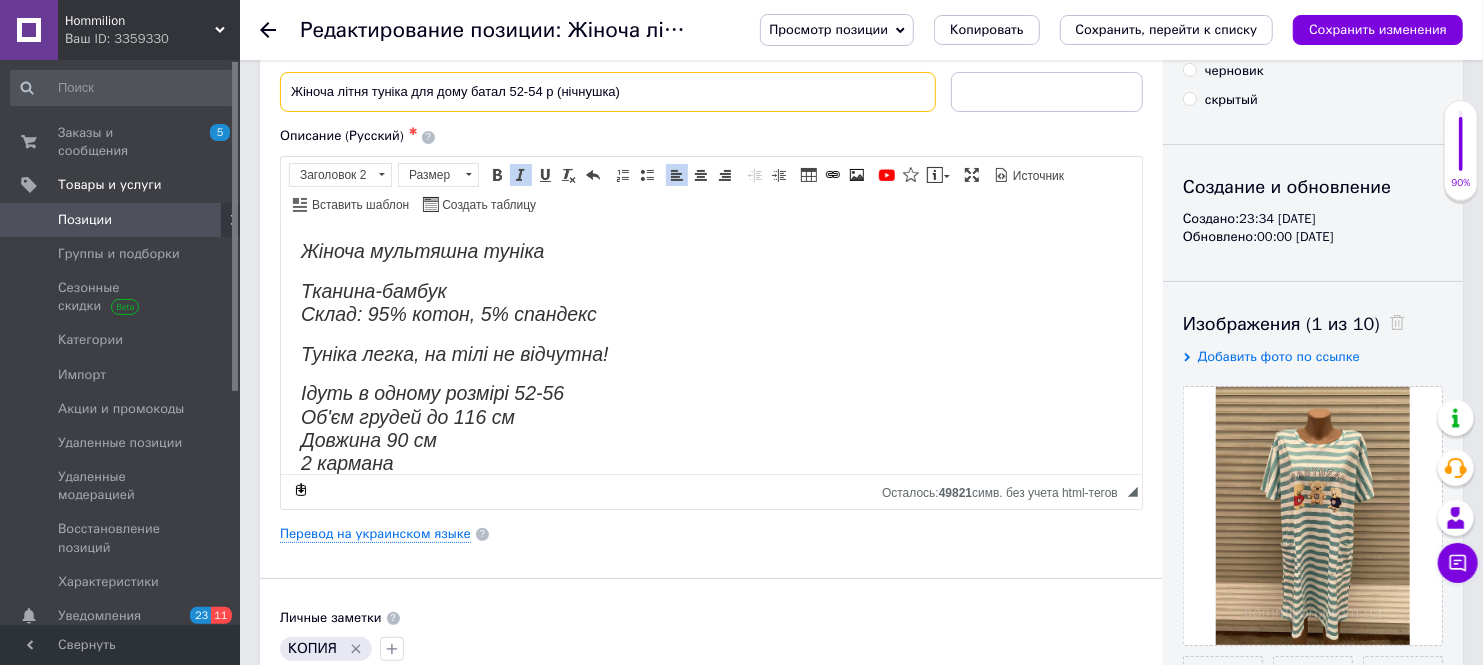 click on "Жіноча літня туніка для дому батал 52-54 р (нічнушка)" at bounding box center [608, 92] 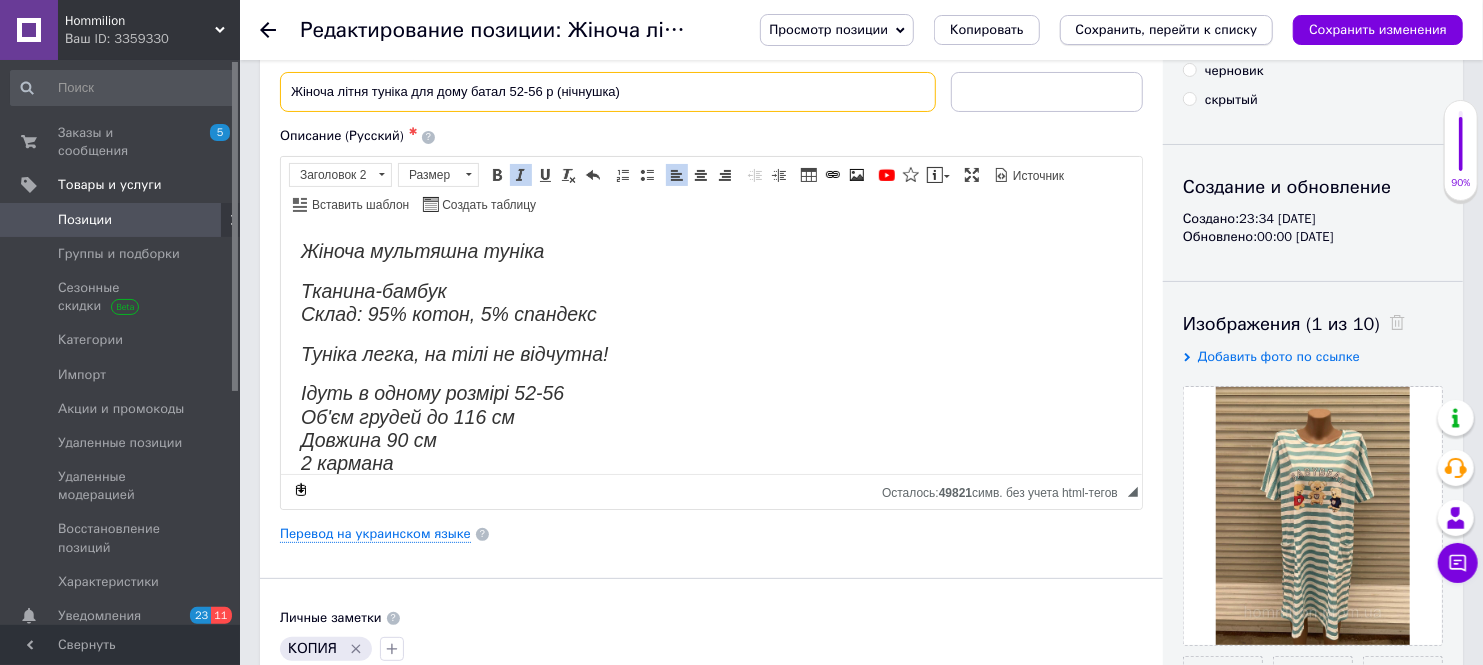 type on "Жіноча літня туніка для дому батал 52-56 р (нічнушка)" 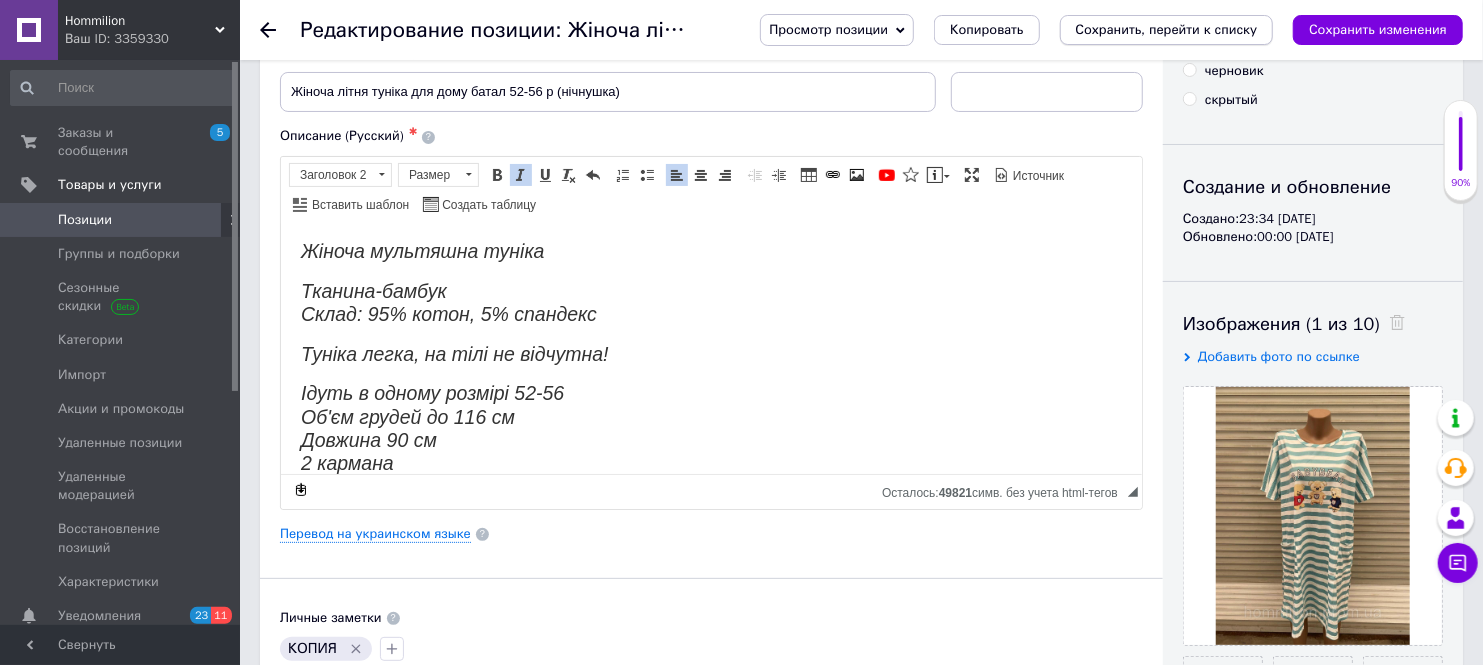 click on "Сохранить, перейти к списку" at bounding box center (1167, 29) 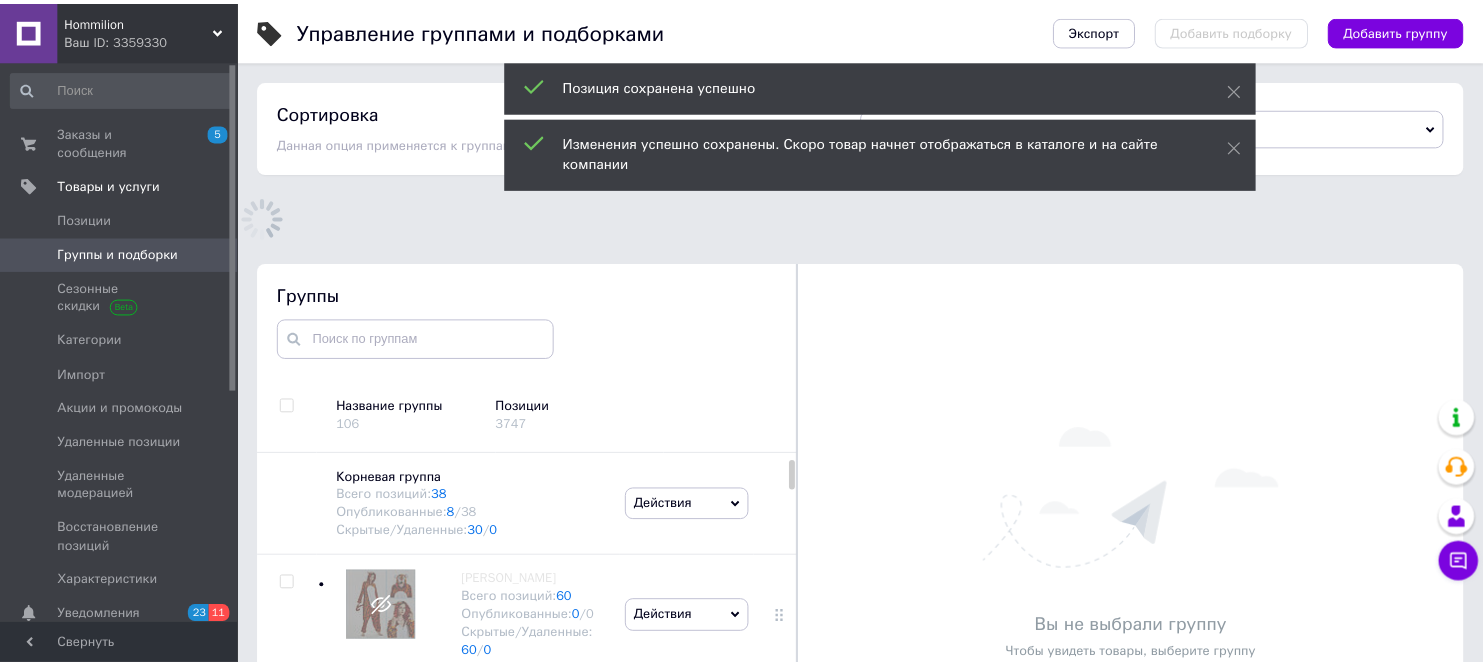 scroll, scrollTop: 183, scrollLeft: 0, axis: vertical 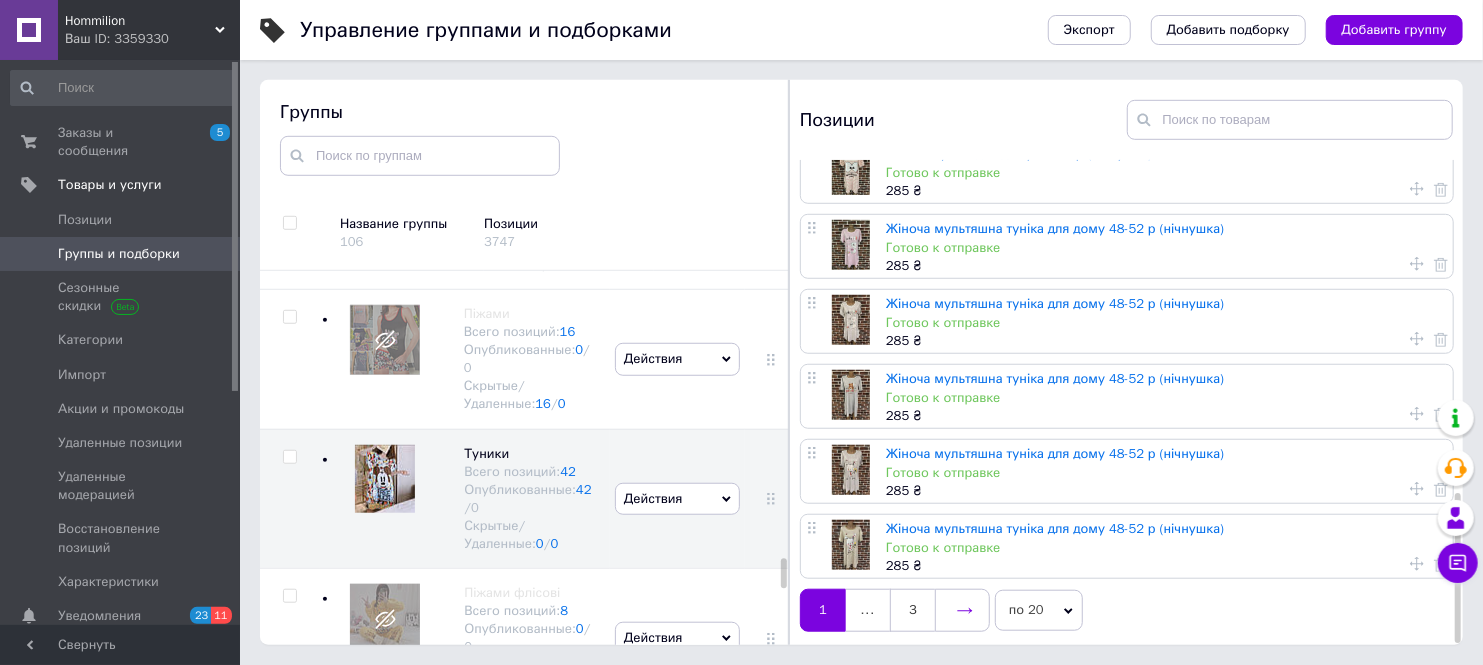 click at bounding box center [962, 610] 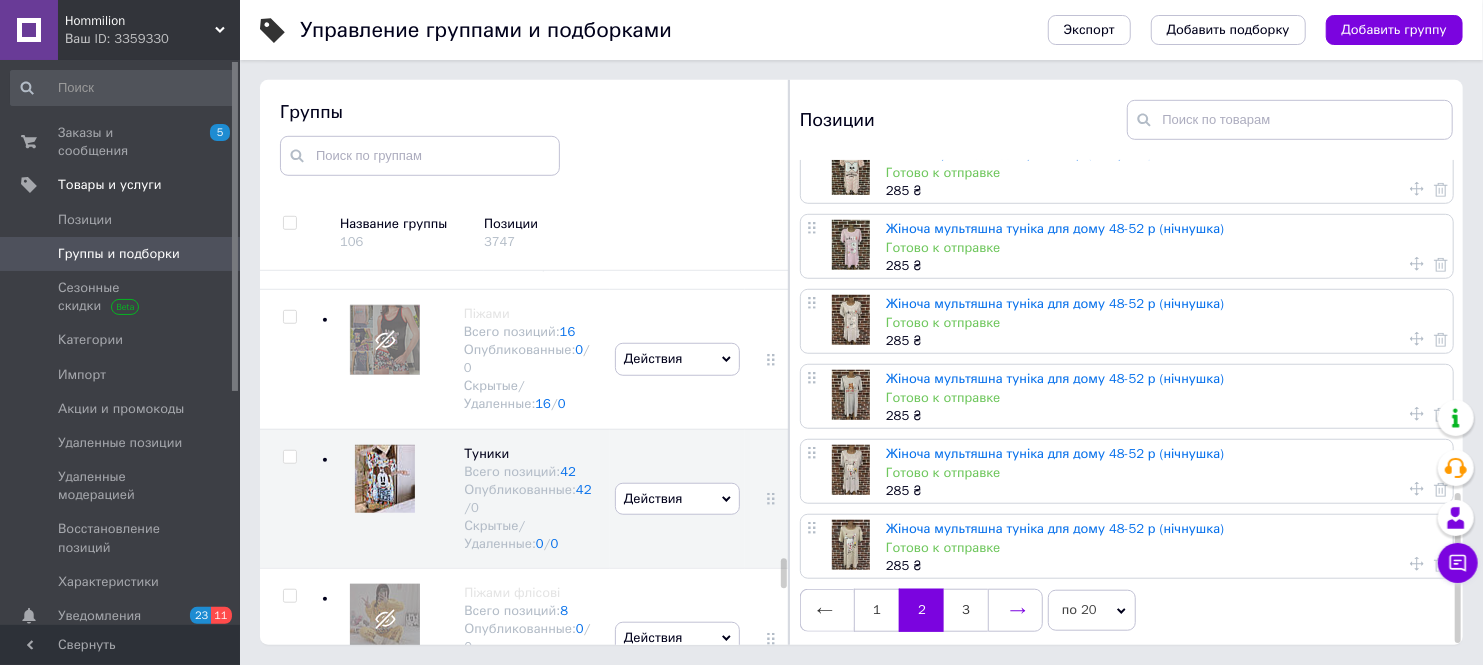 scroll, scrollTop: 0, scrollLeft: 0, axis: both 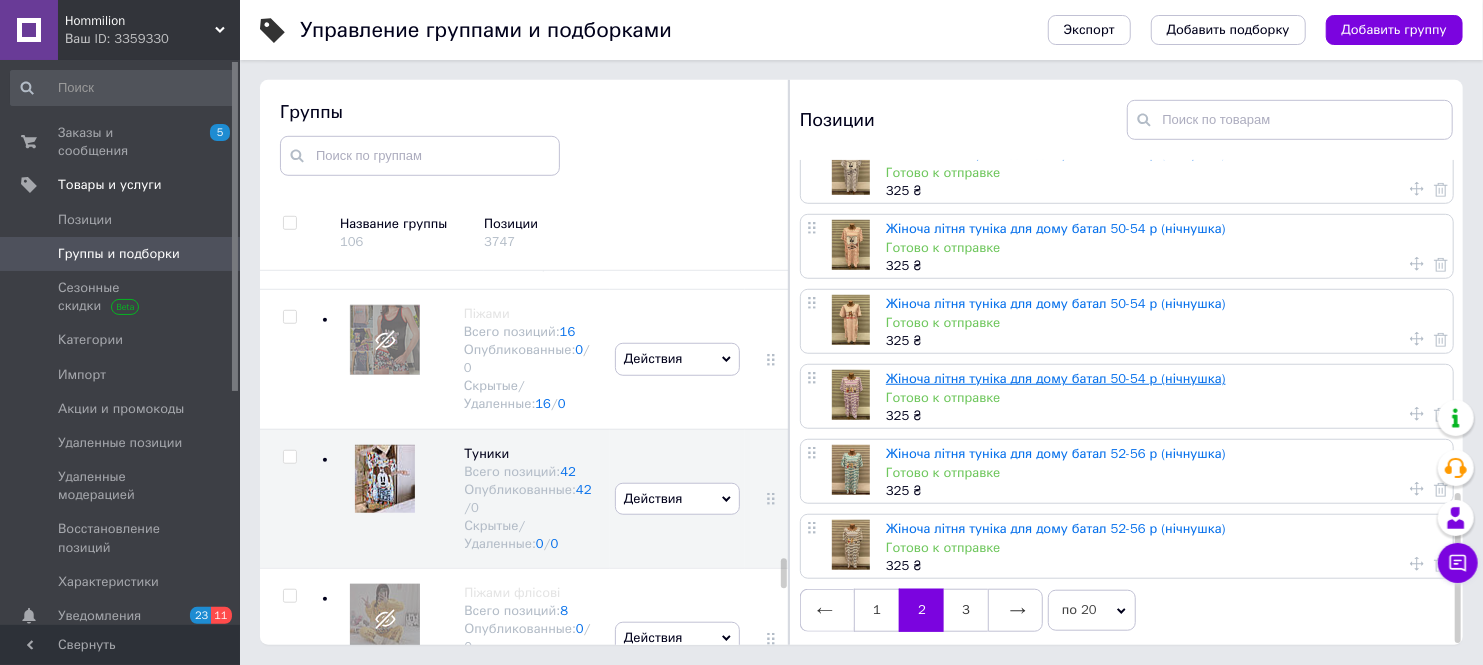click on "Жіноча літня туніка для дому батал 50-54 р (нічнушка)" at bounding box center (1056, 378) 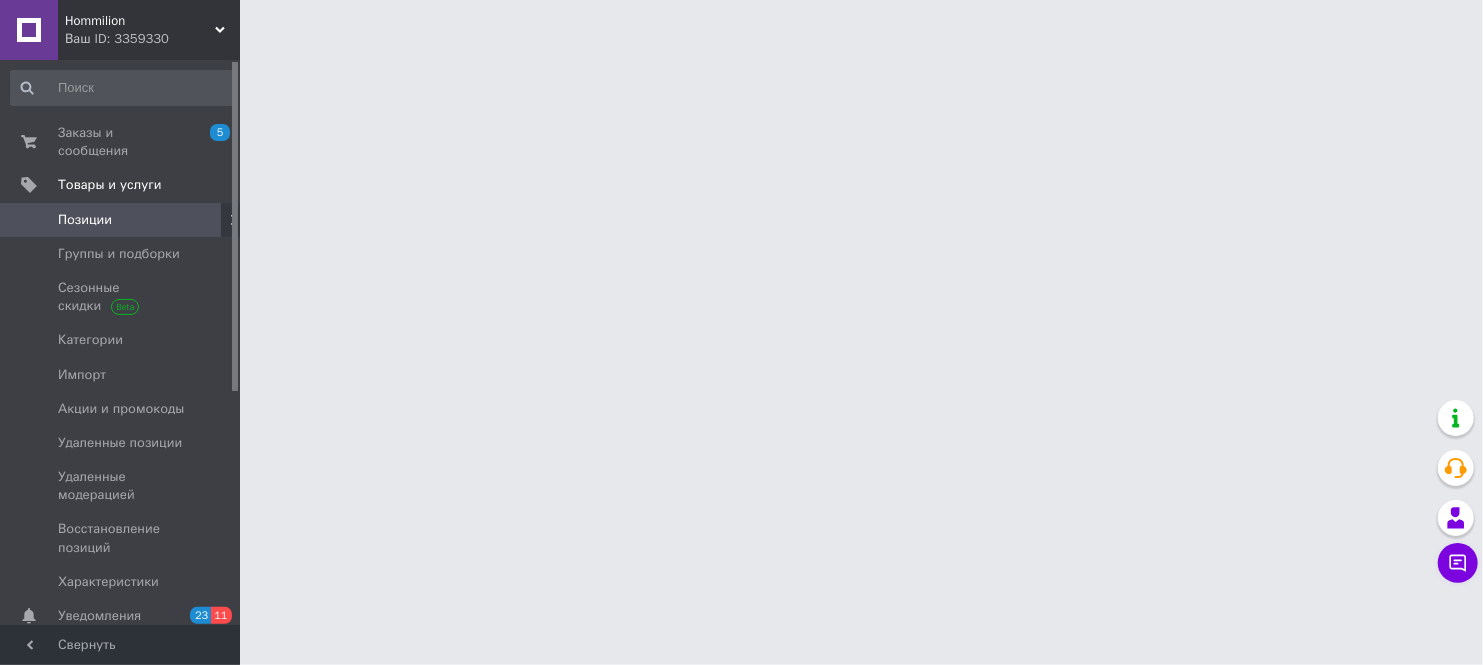 scroll, scrollTop: 0, scrollLeft: 0, axis: both 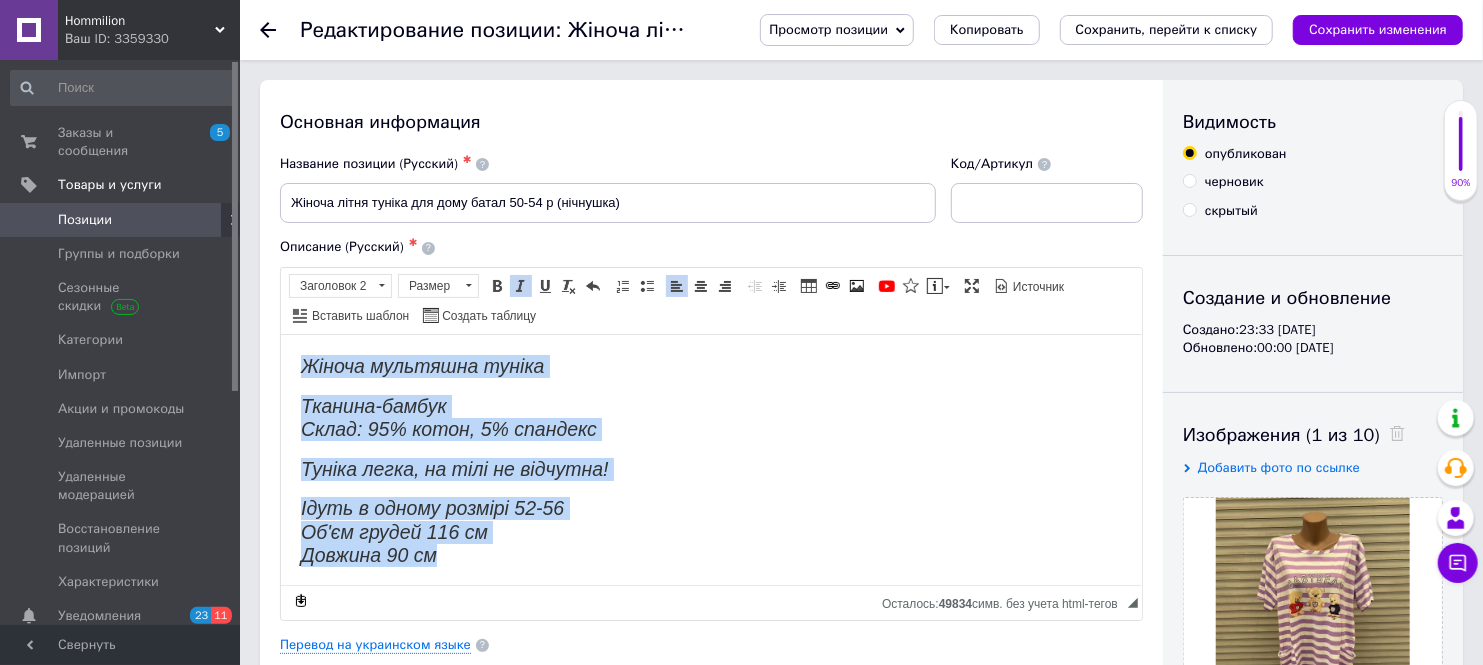 drag, startPoint x: 497, startPoint y: 548, endPoint x: 294, endPoint y: 343, distance: 288.50302 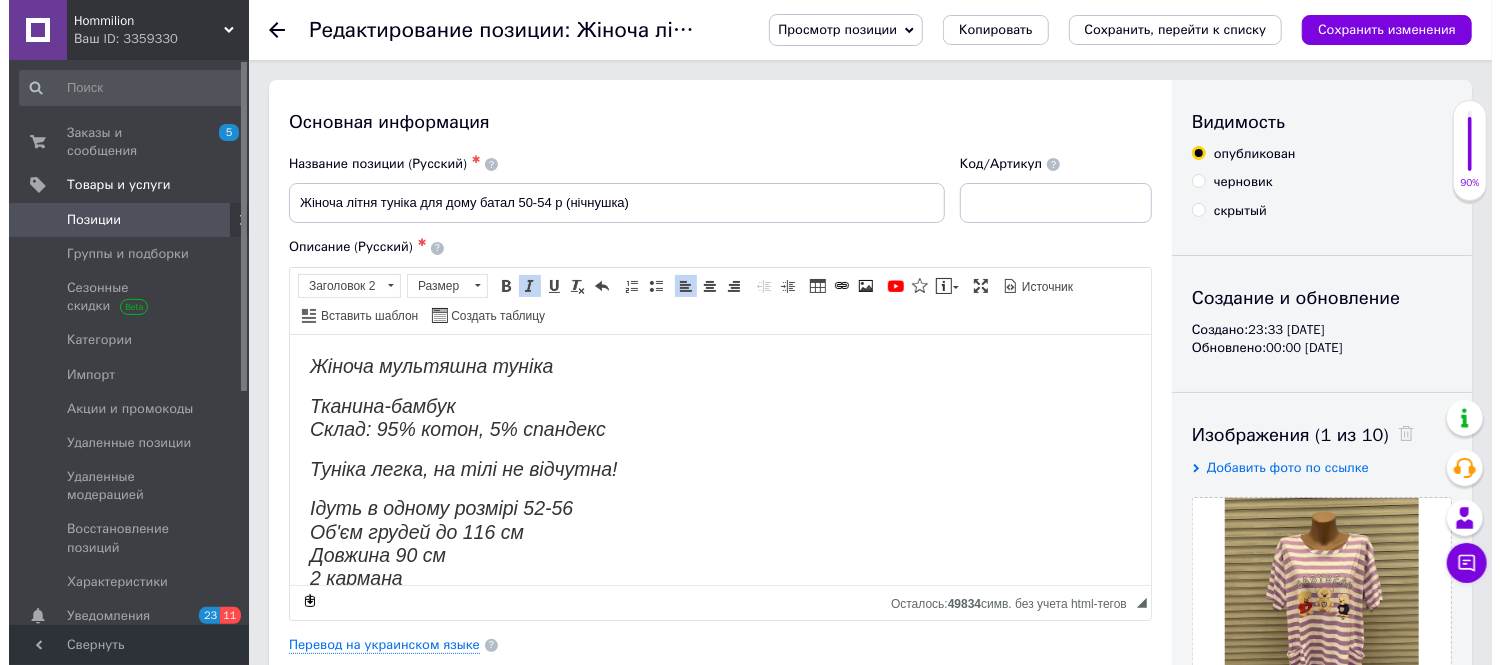scroll, scrollTop: 4, scrollLeft: 0, axis: vertical 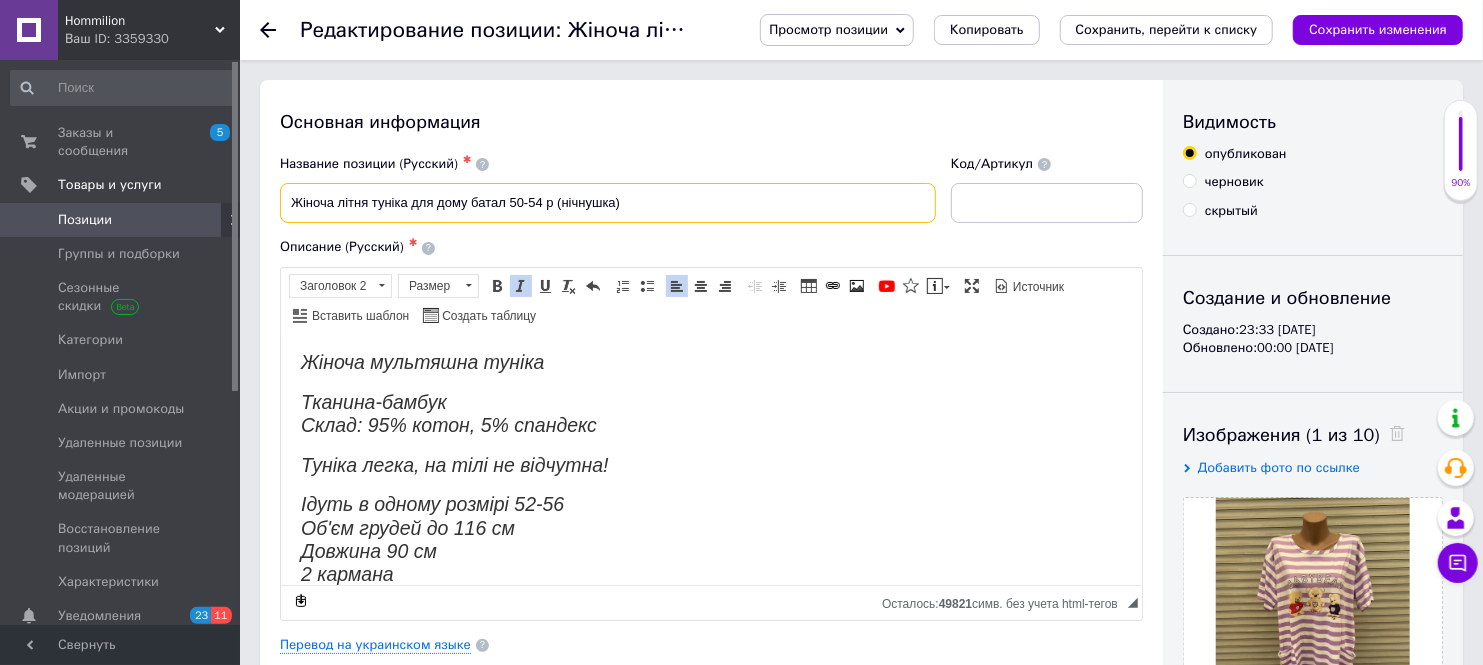 click on "Жіноча літня туніка для дому батал 50-54 р (нічнушка)" at bounding box center [608, 203] 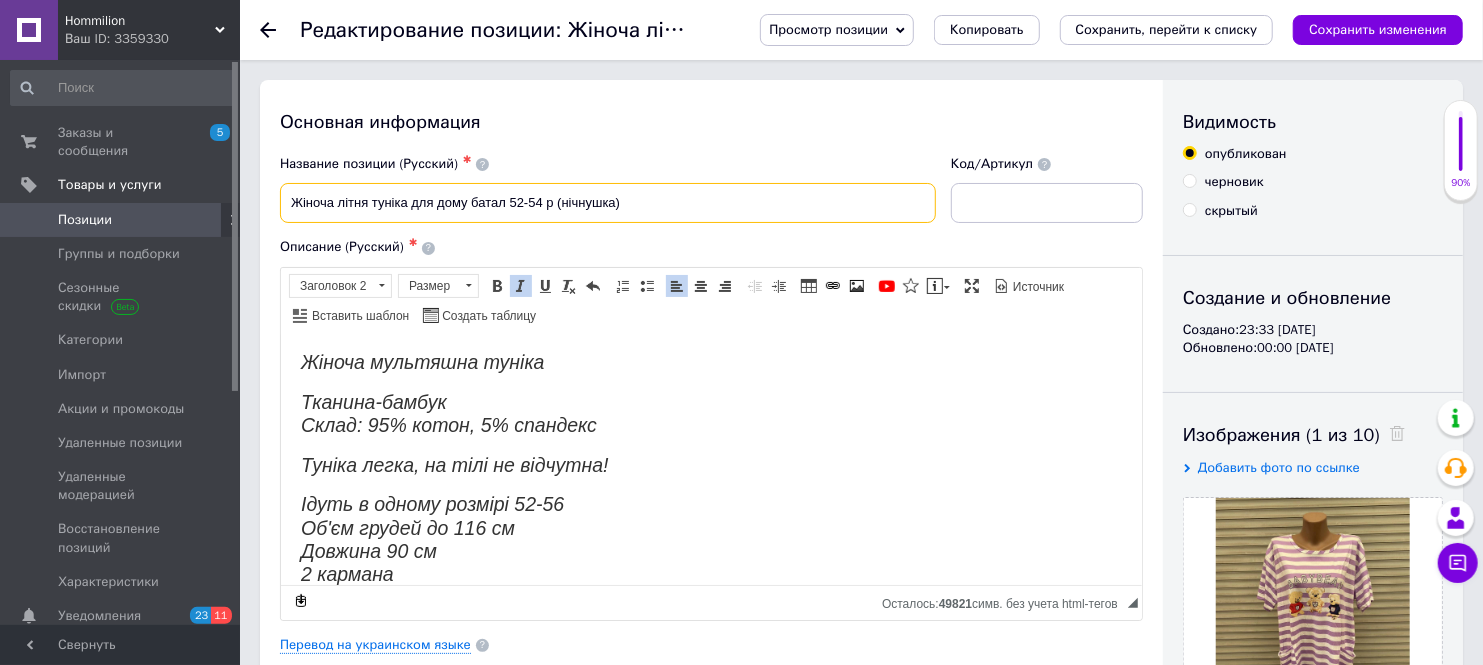 click on "Жіноча літня туніка для дому батал 52-54 р (нічнушка)" at bounding box center [608, 203] 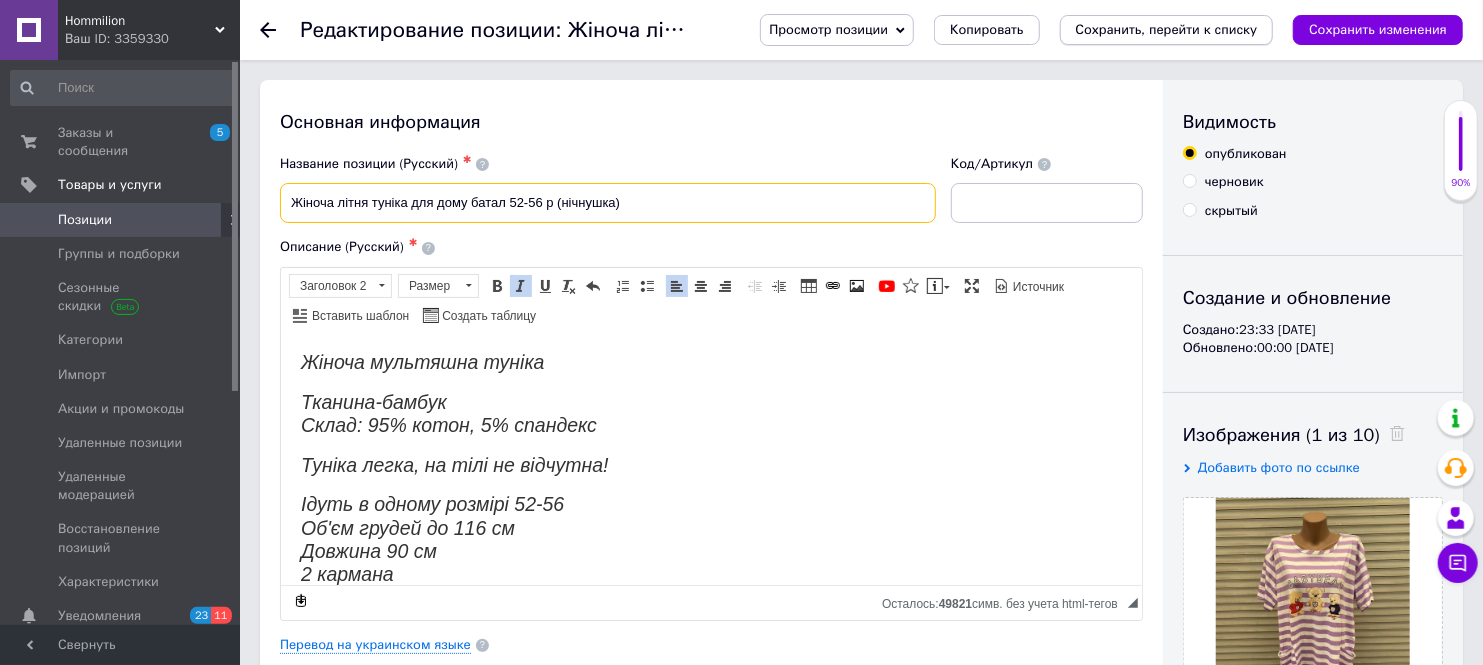 type on "Жіноча літня туніка для дому батал 52-56 р (нічнушка)" 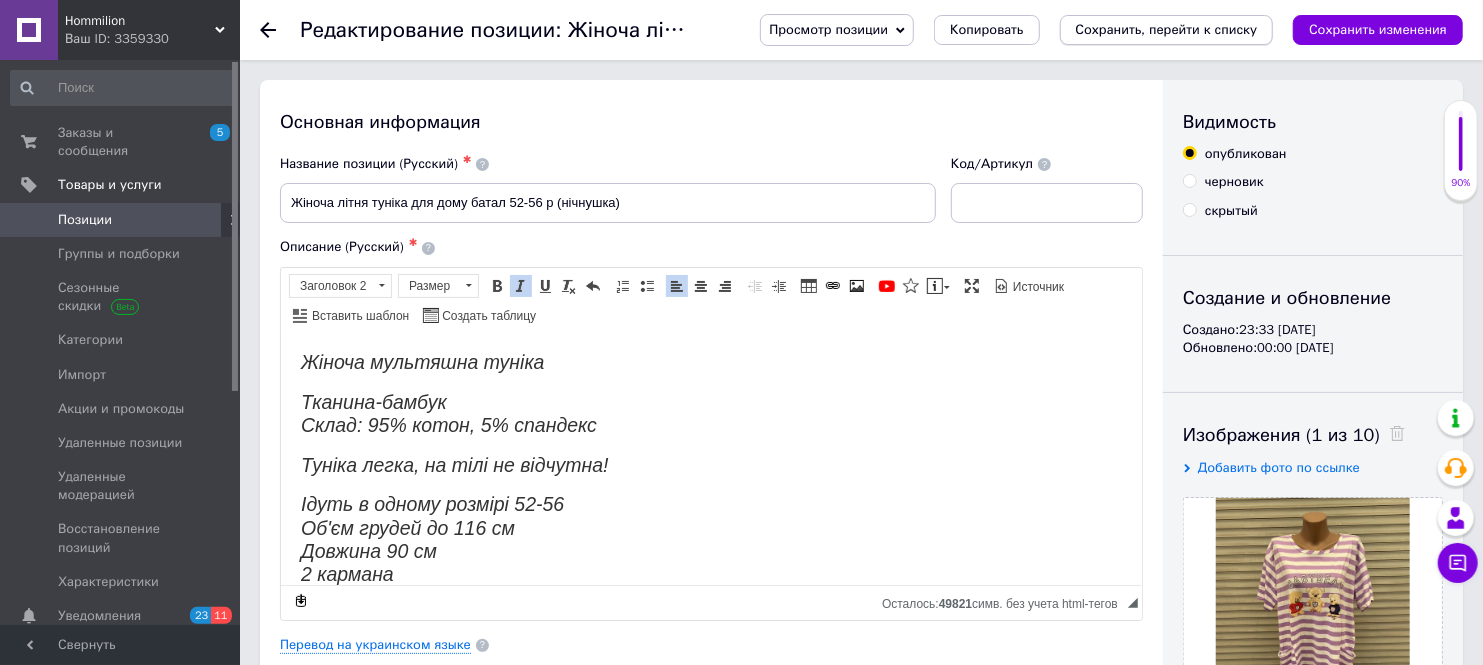 click on "Сохранить, перейти к списку" at bounding box center [1167, 29] 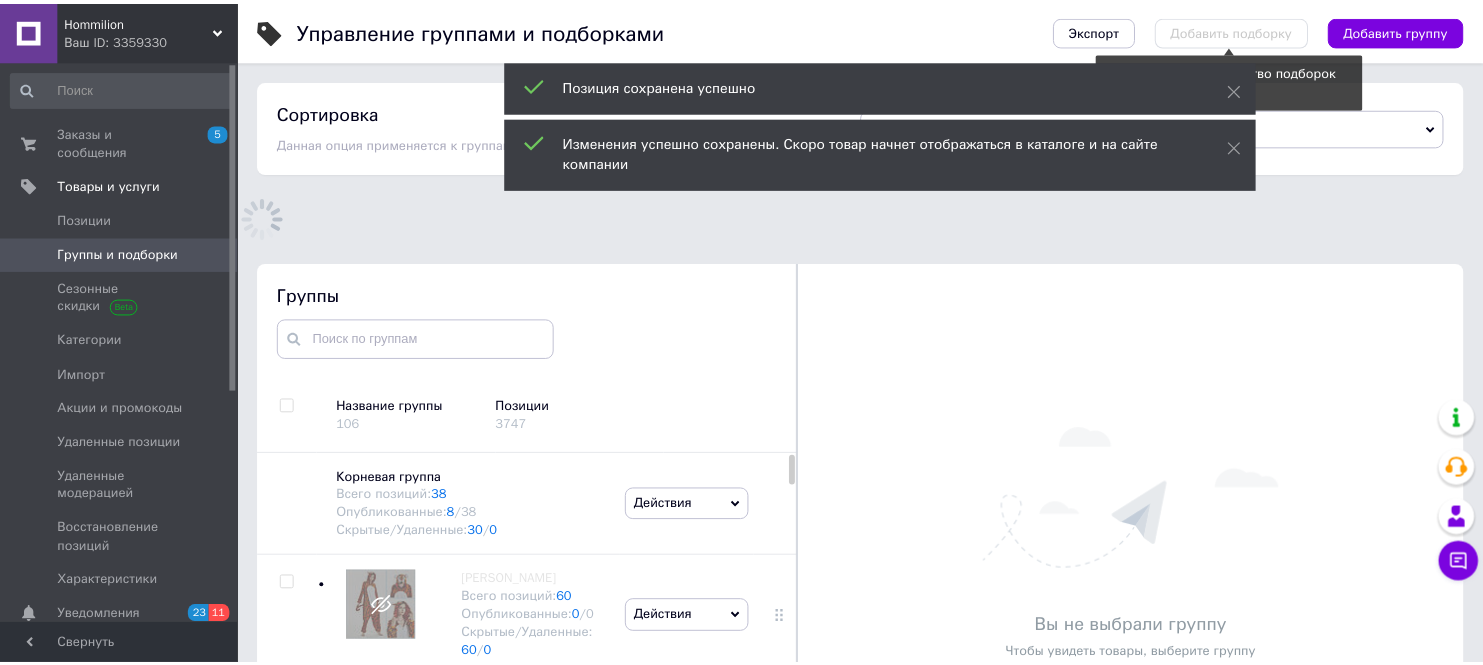 scroll, scrollTop: 183, scrollLeft: 0, axis: vertical 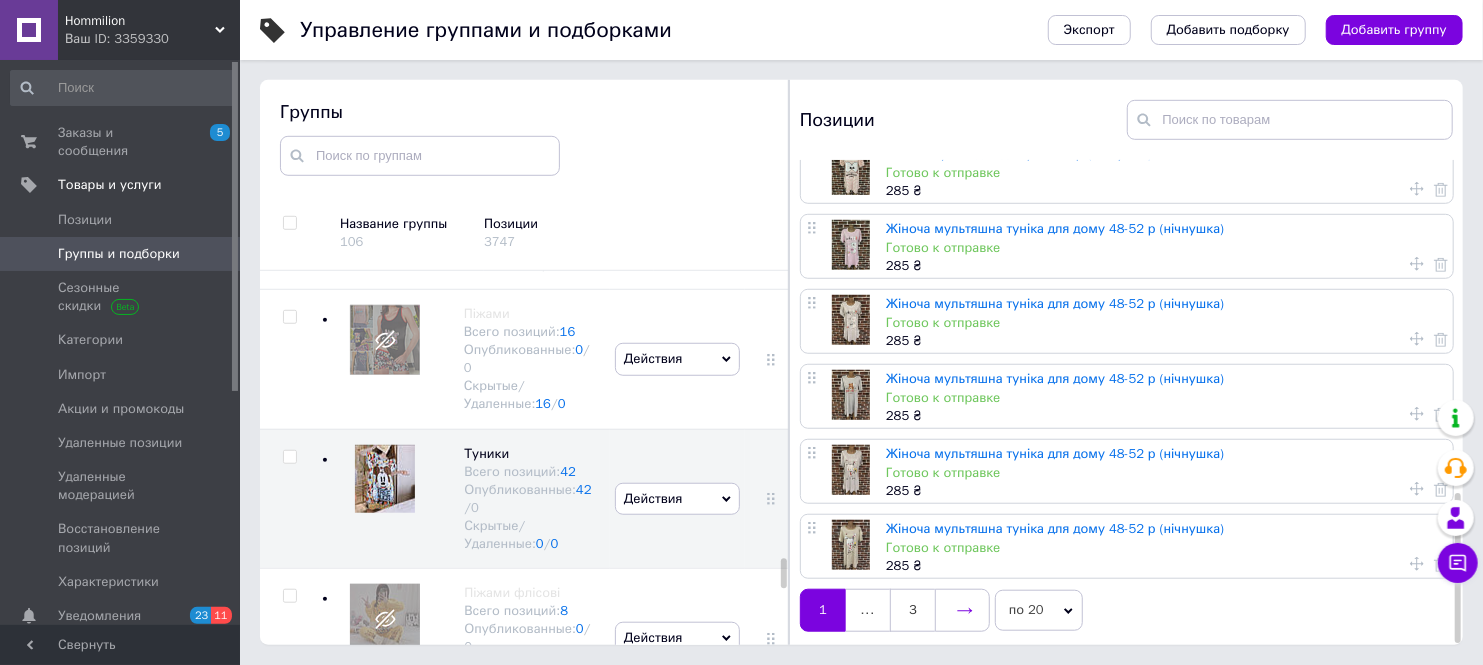 click at bounding box center [962, 610] 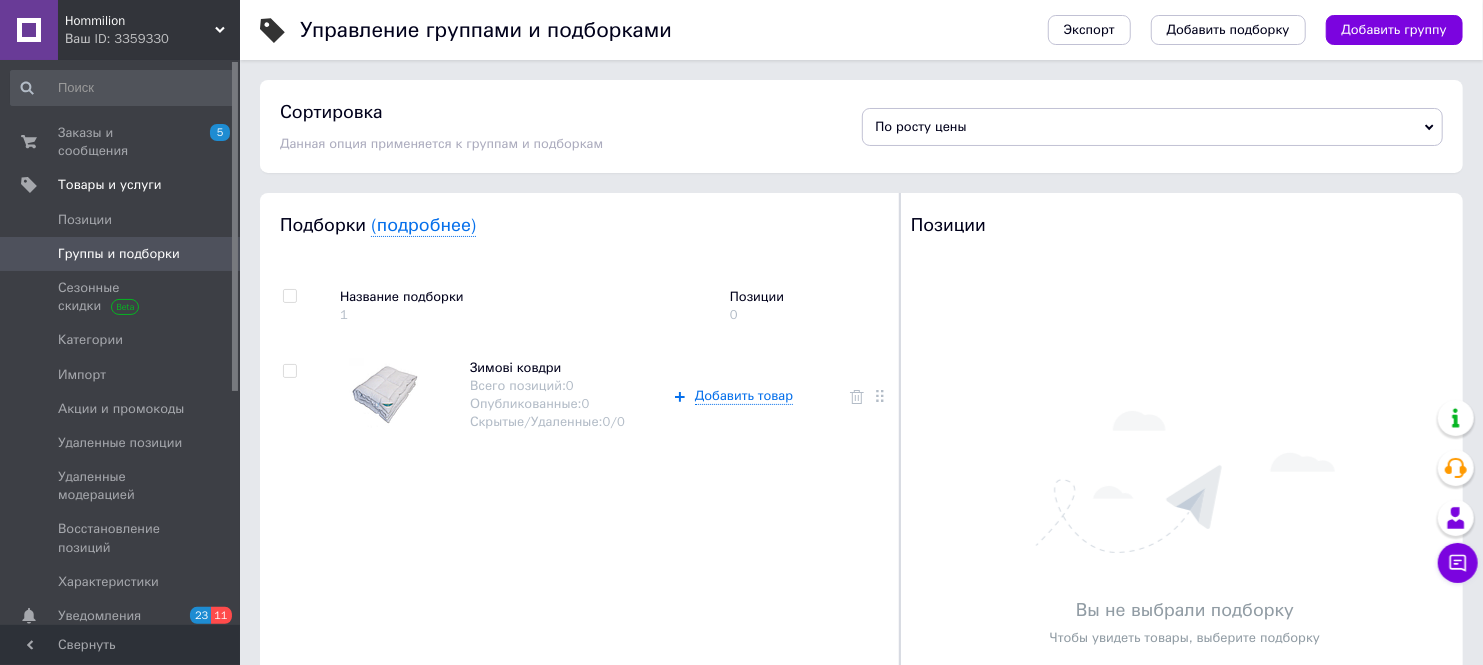 scroll, scrollTop: 0, scrollLeft: 0, axis: both 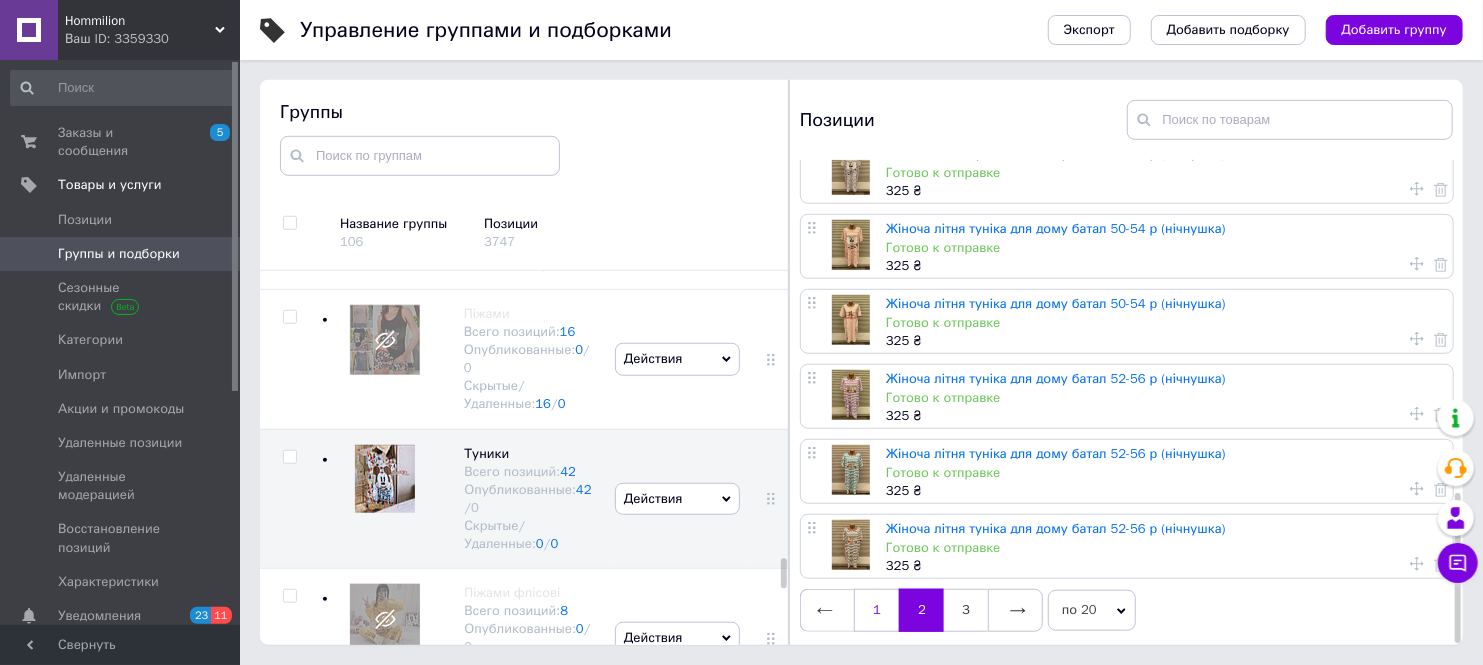click on "1" at bounding box center (876, 610) 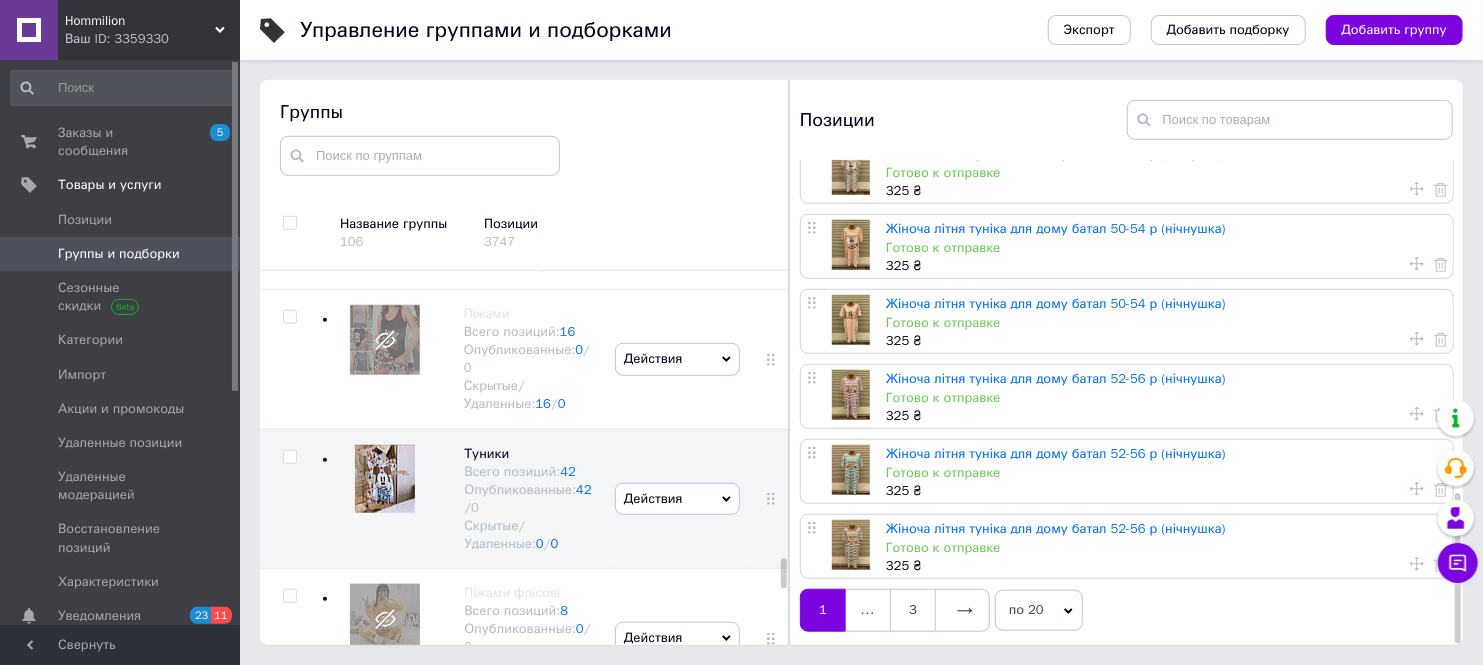 scroll, scrollTop: 0, scrollLeft: 0, axis: both 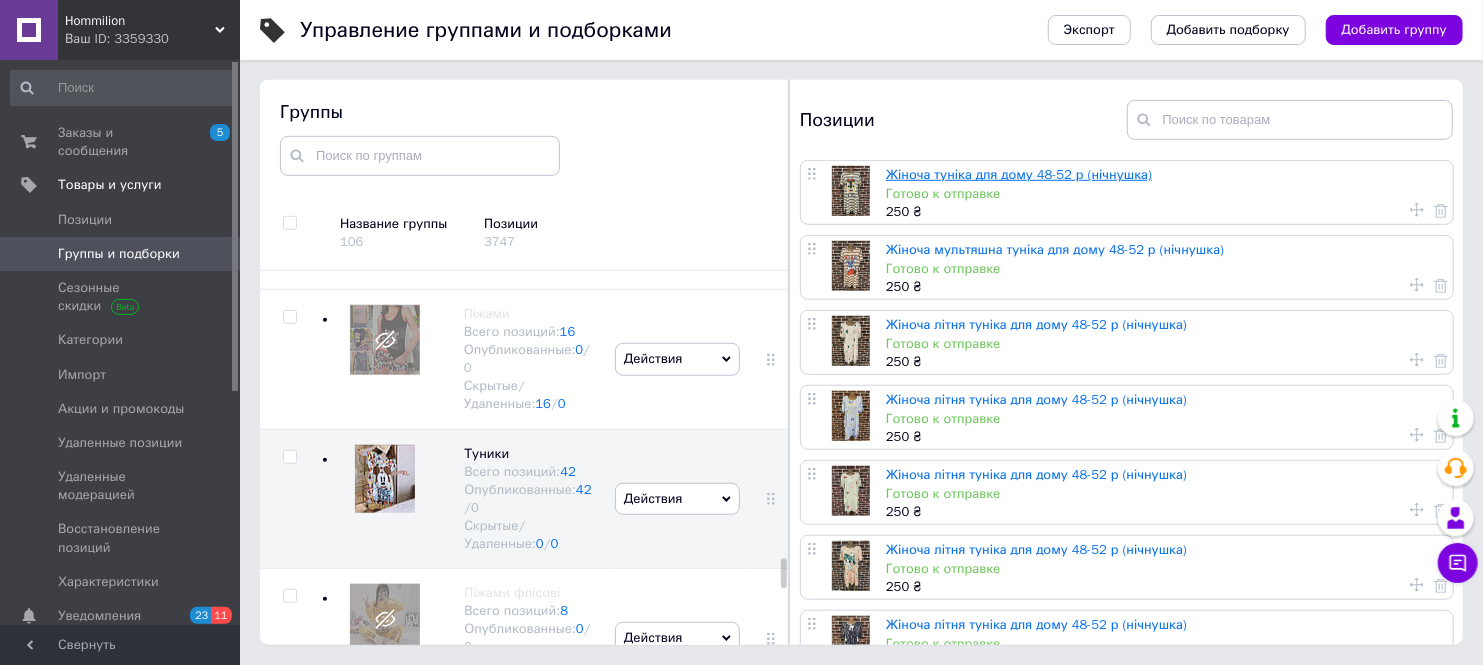 click on "Жіноча туніка для дому 48-52 р (нічнушка)" at bounding box center [1019, 174] 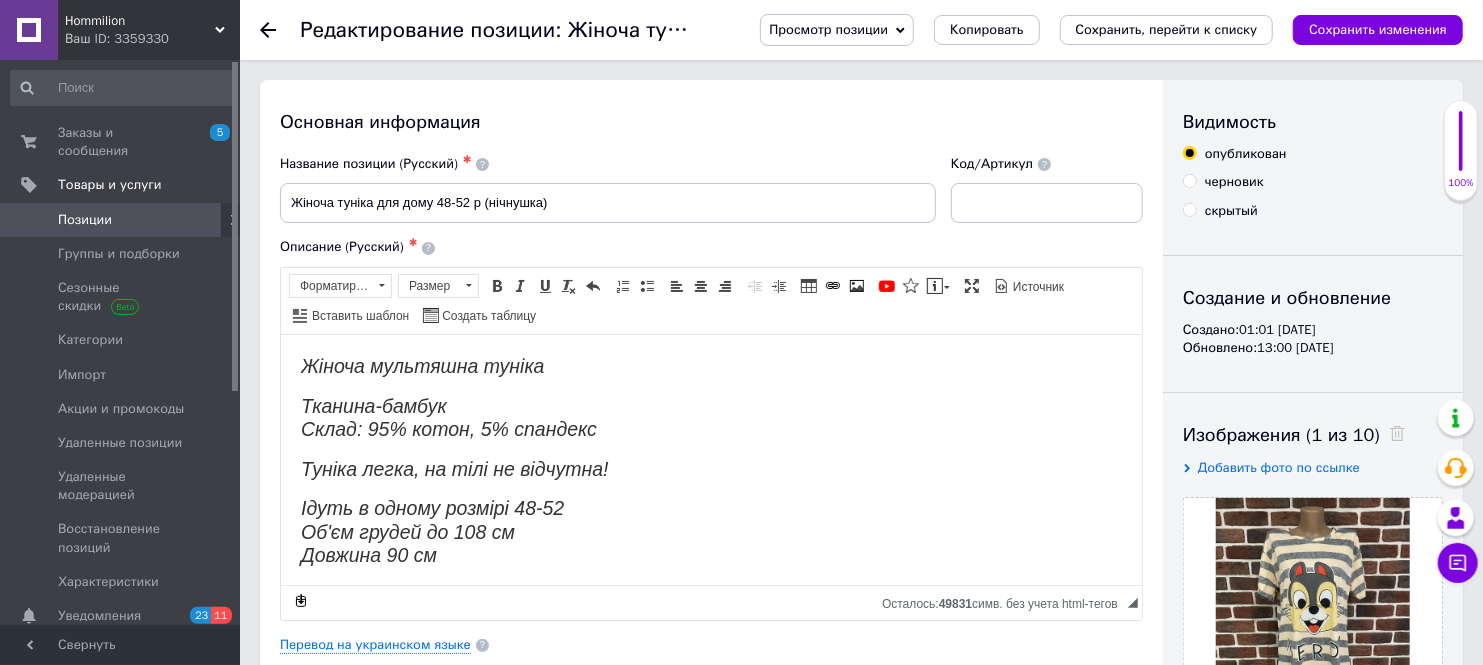 scroll, scrollTop: 2, scrollLeft: 0, axis: vertical 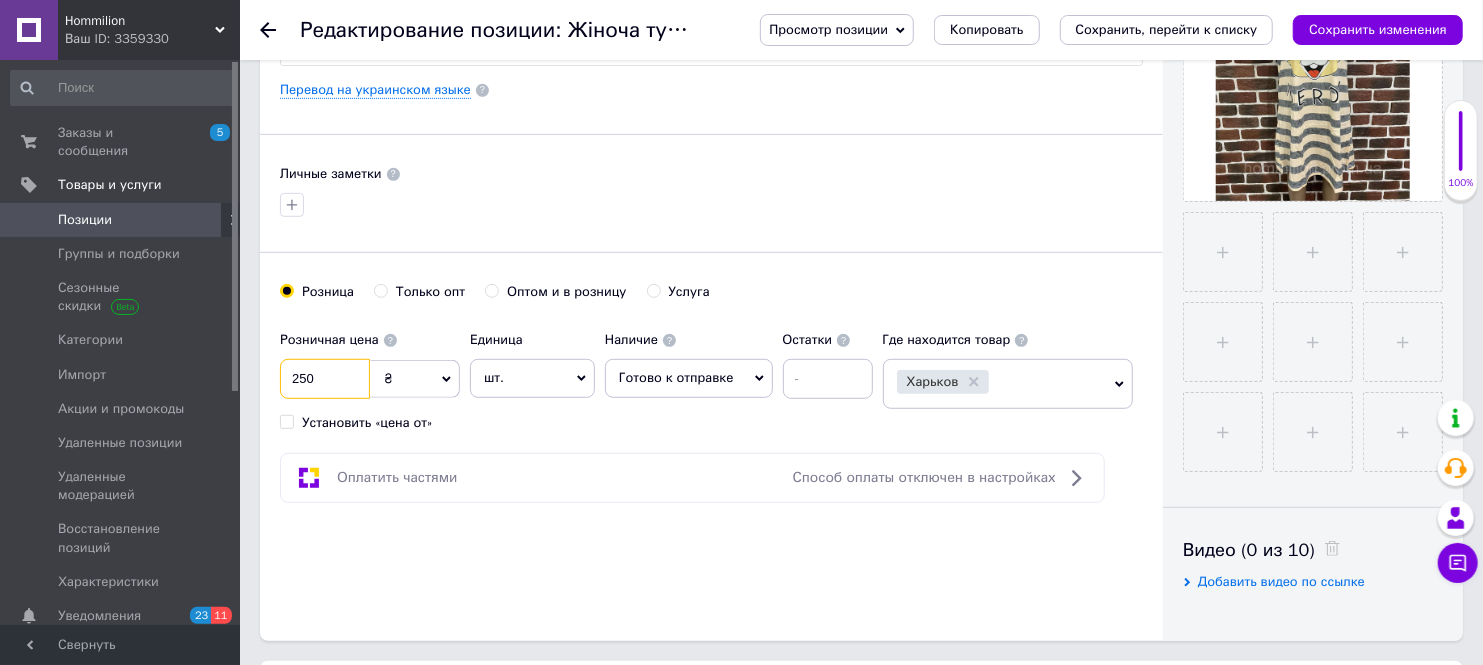 click on "250" at bounding box center [325, 379] 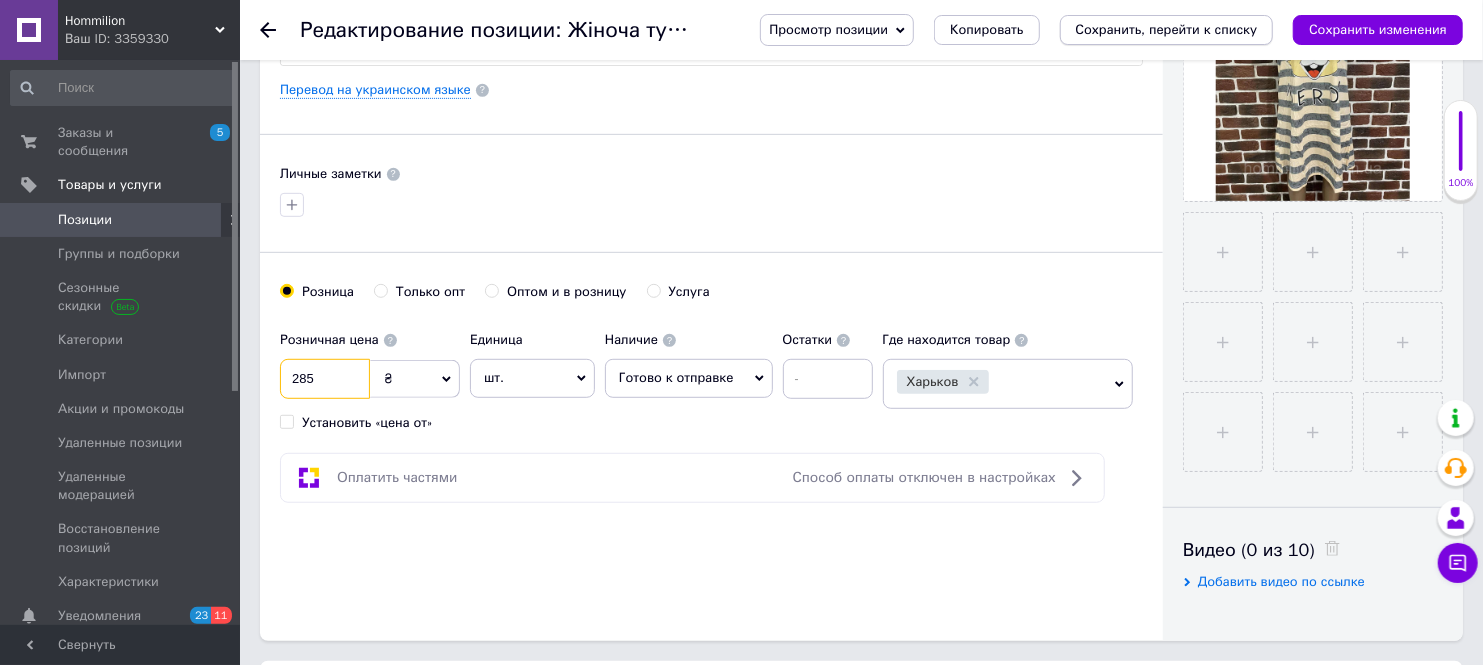 type on "285" 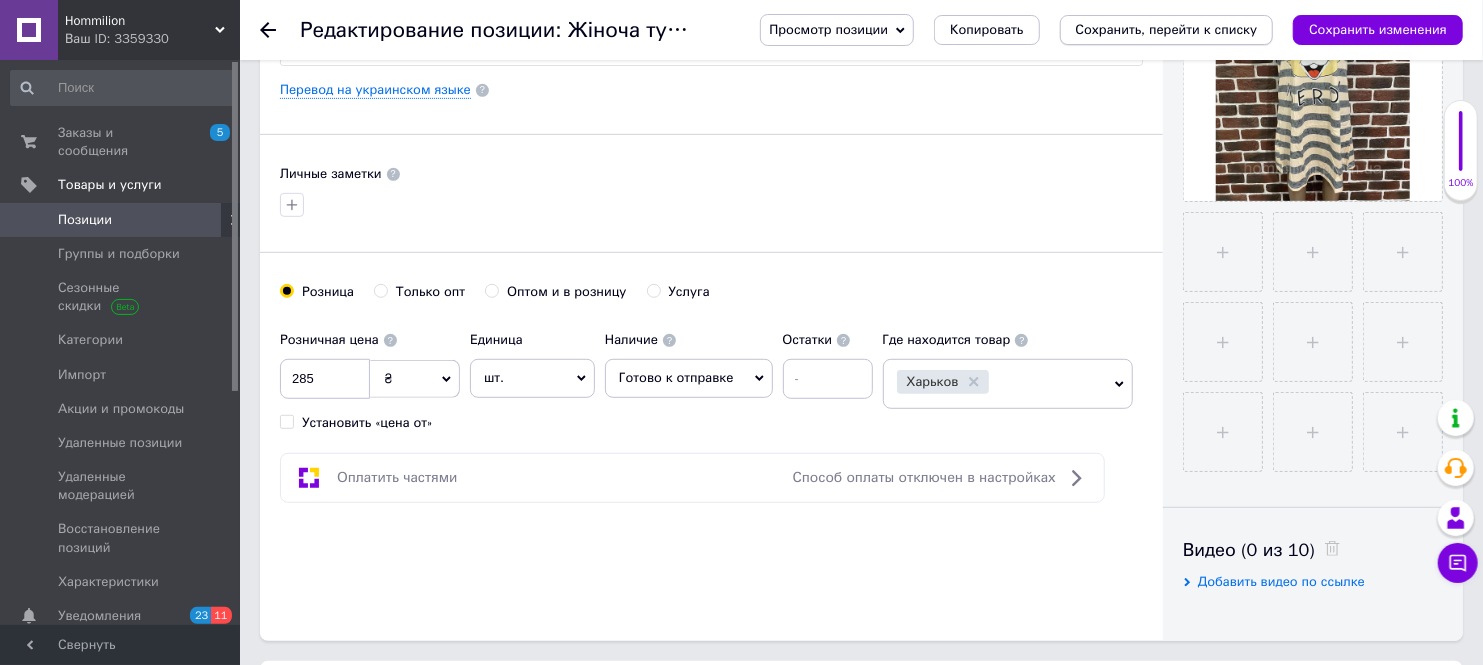 click on "Сохранить, перейти к списку" at bounding box center [1167, 29] 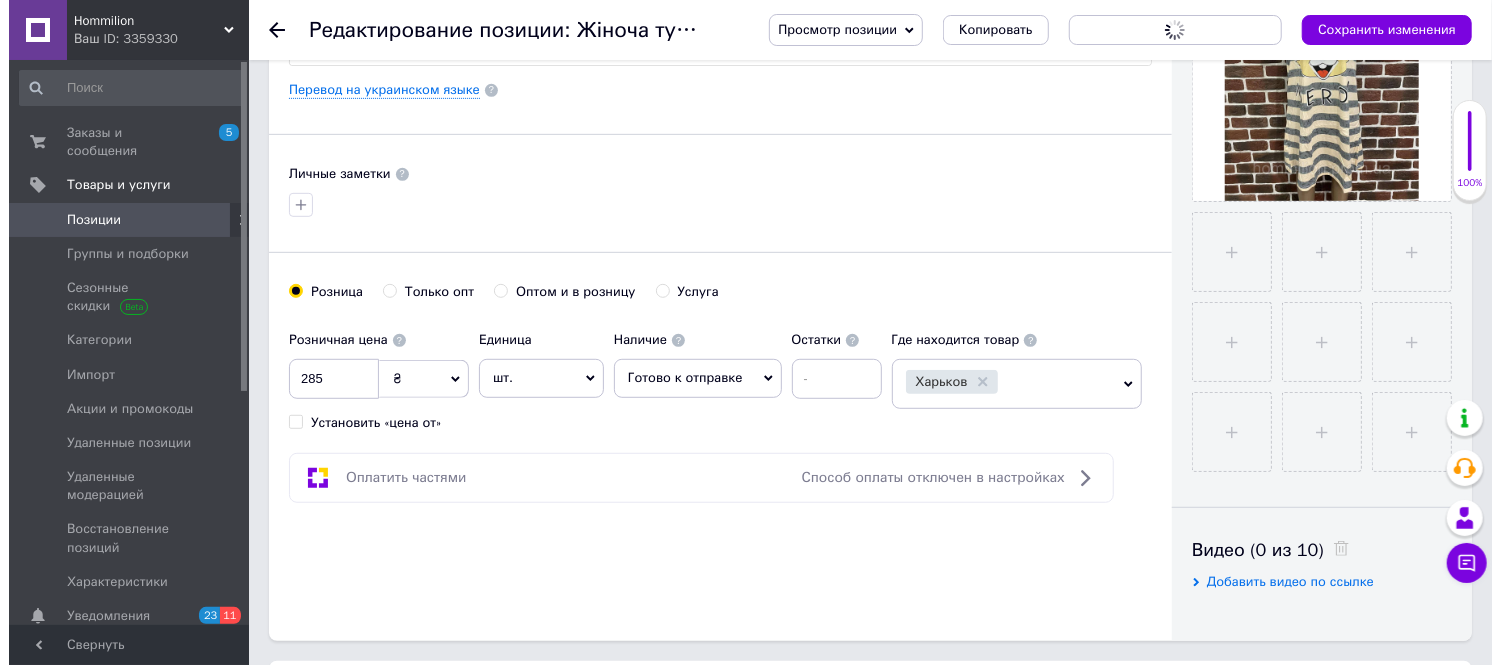 scroll, scrollTop: 0, scrollLeft: 0, axis: both 